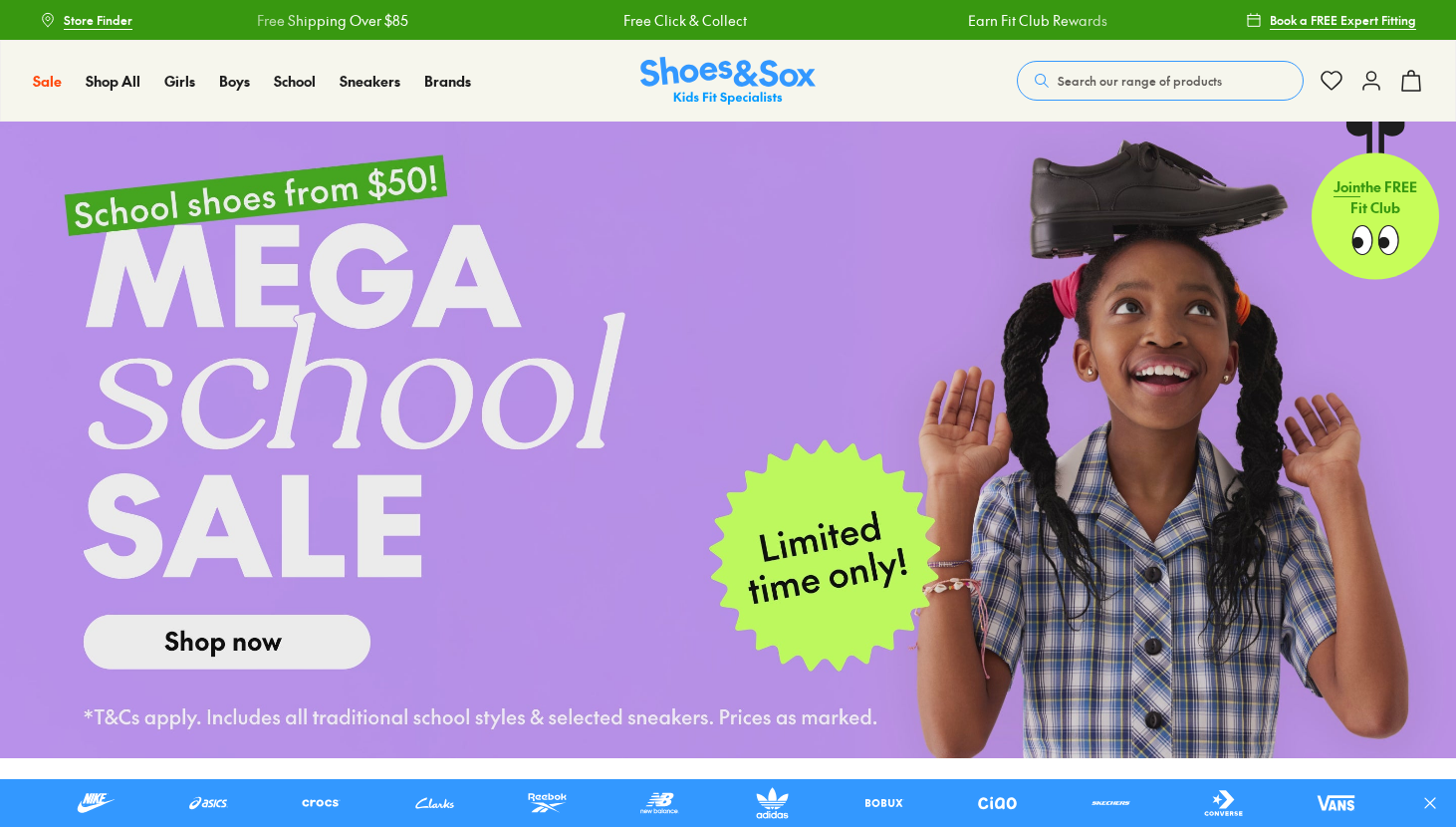 scroll, scrollTop: 0, scrollLeft: 0, axis: both 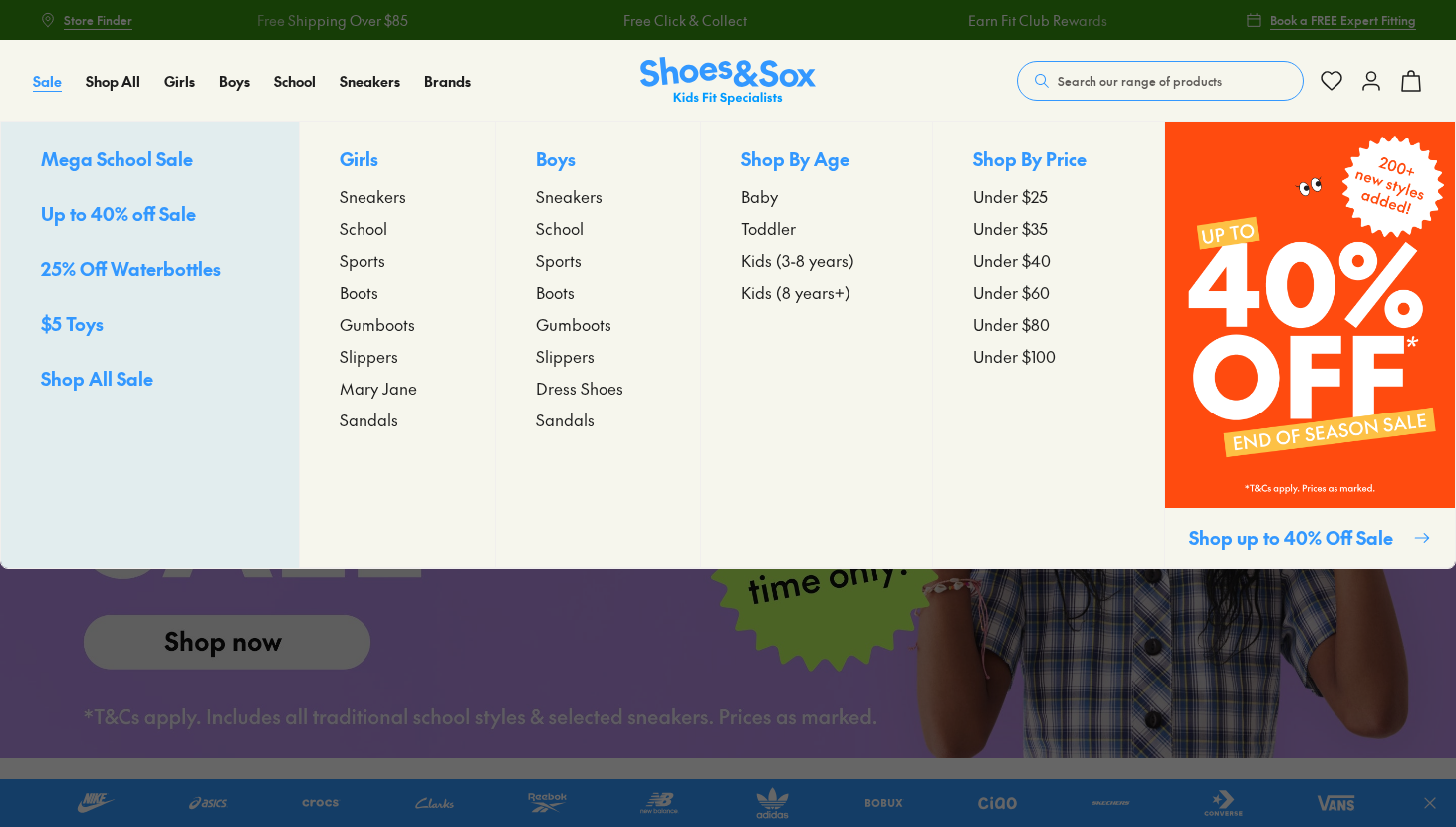 click on "Sale" at bounding box center (47, 81) 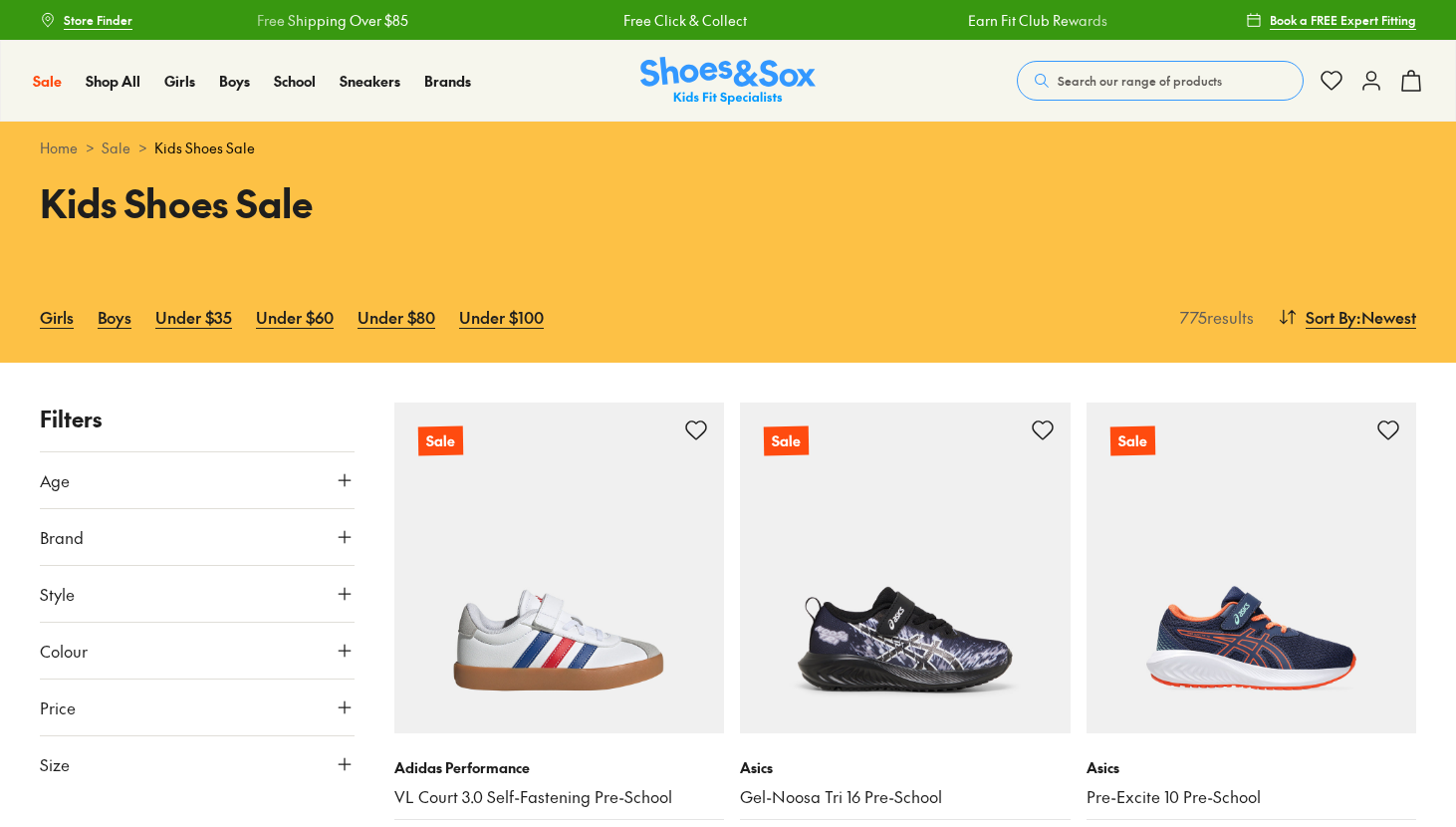 scroll, scrollTop: 0, scrollLeft: 0, axis: both 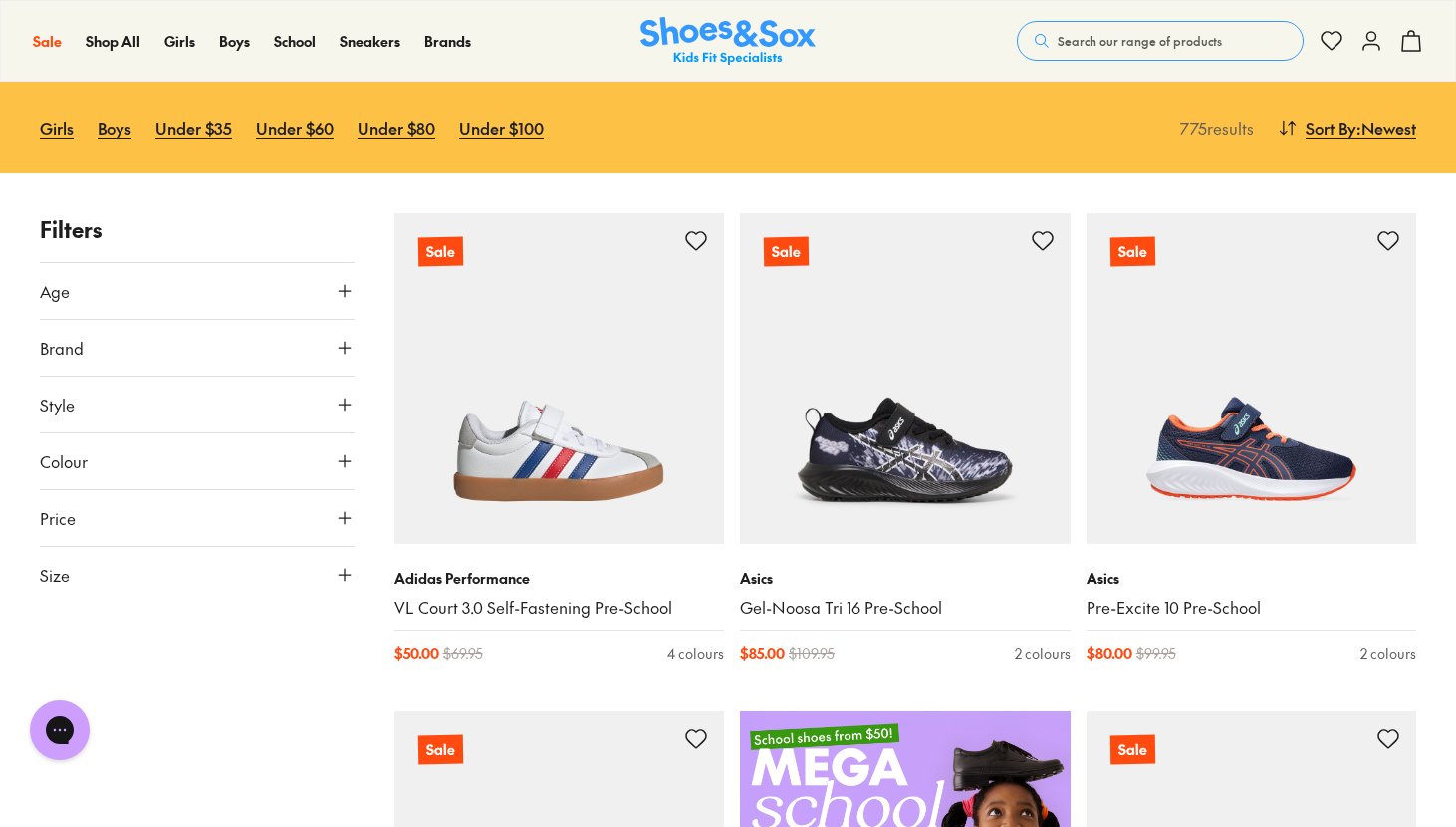 click on "Size" at bounding box center (197, 575) 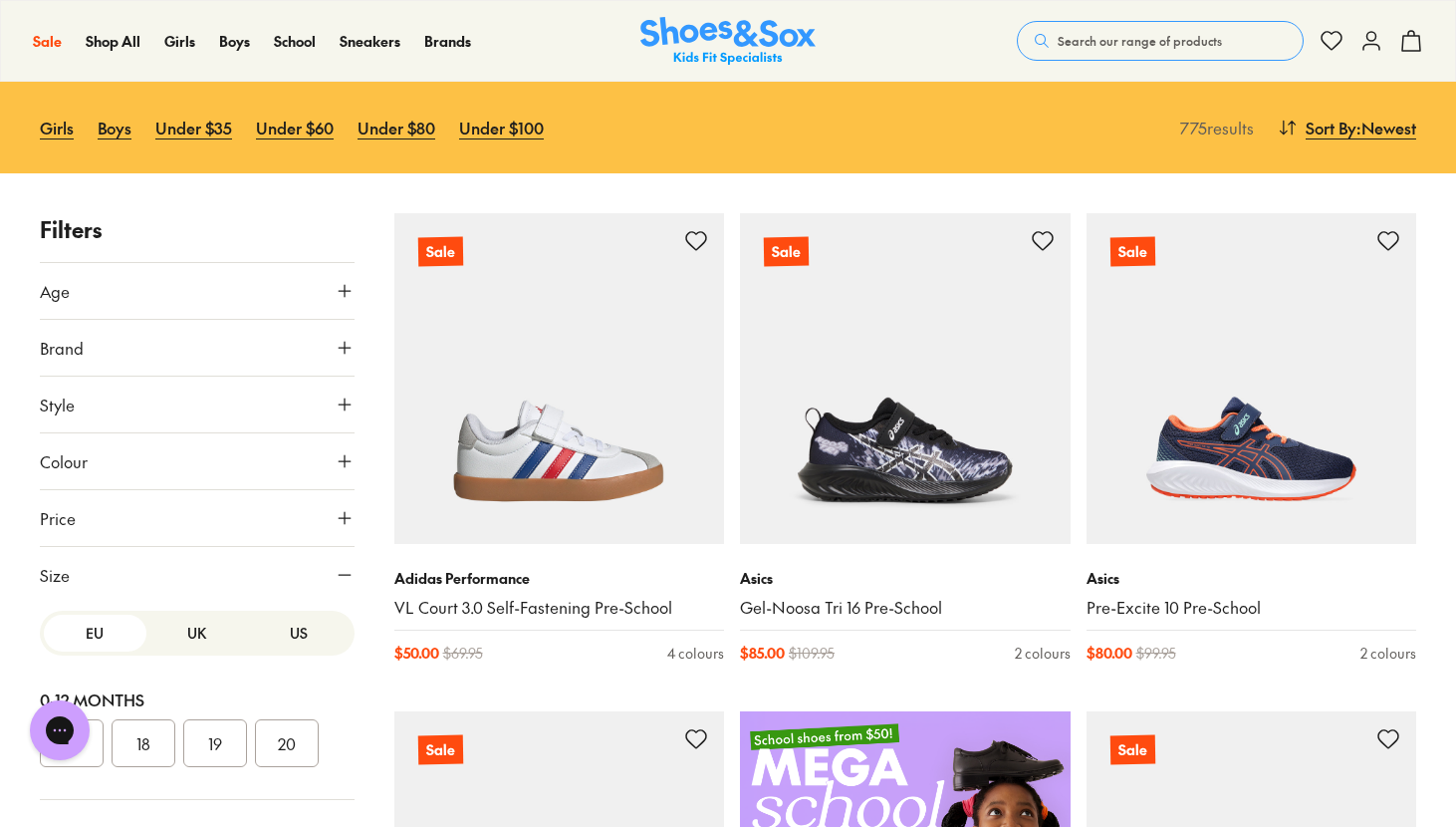 scroll, scrollTop: 57, scrollLeft: 0, axis: vertical 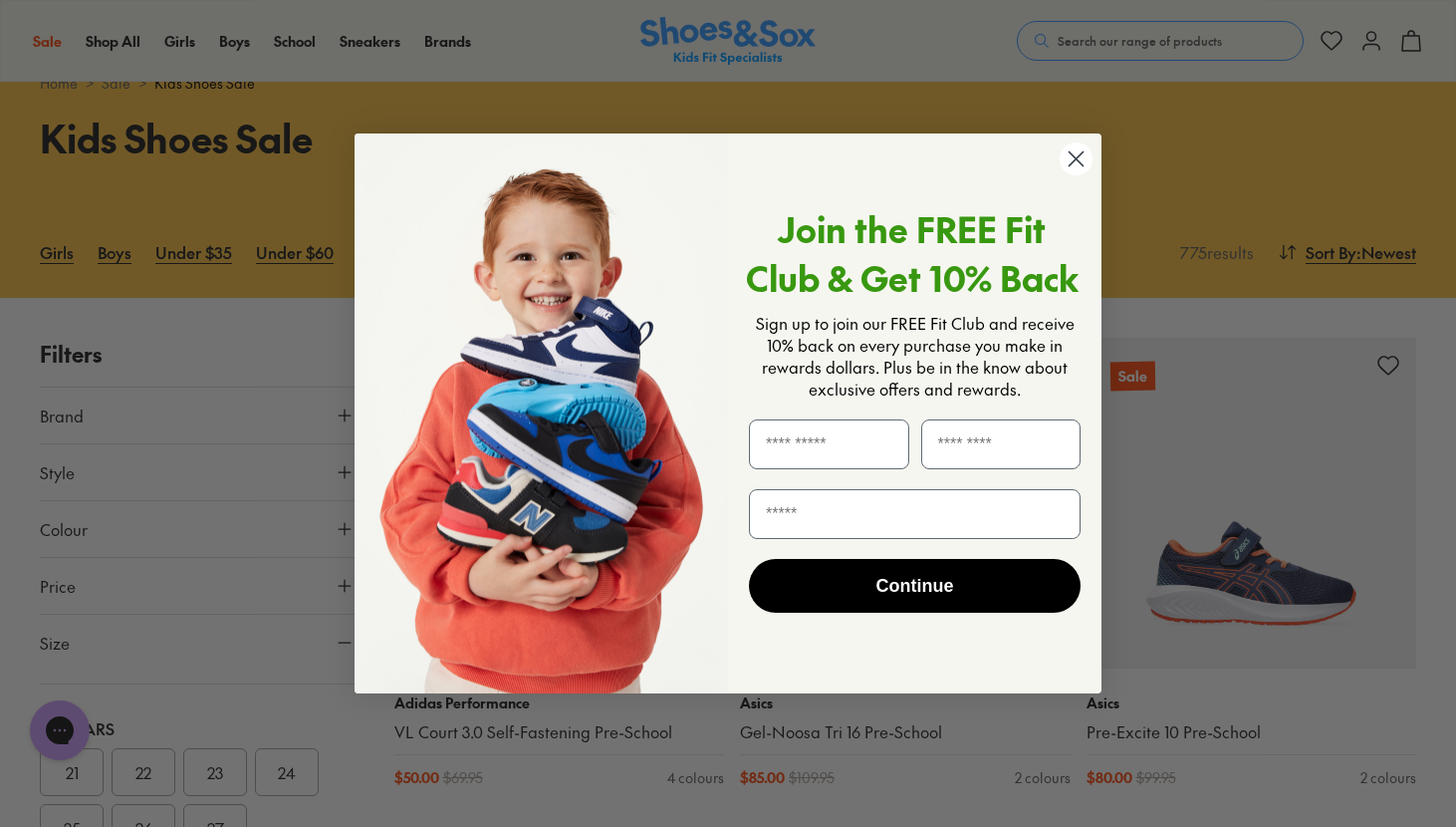 click 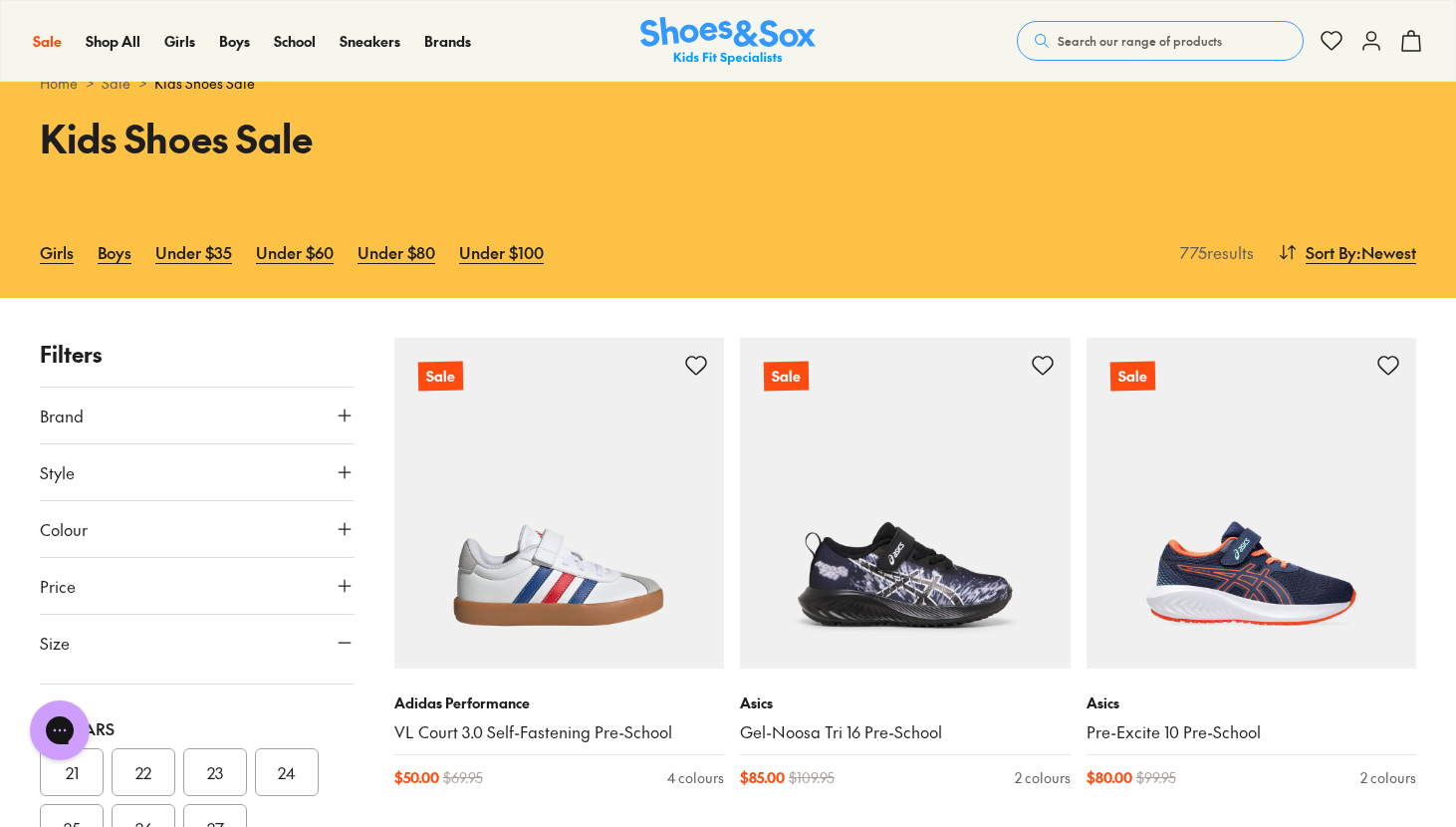 scroll, scrollTop: 224, scrollLeft: 0, axis: vertical 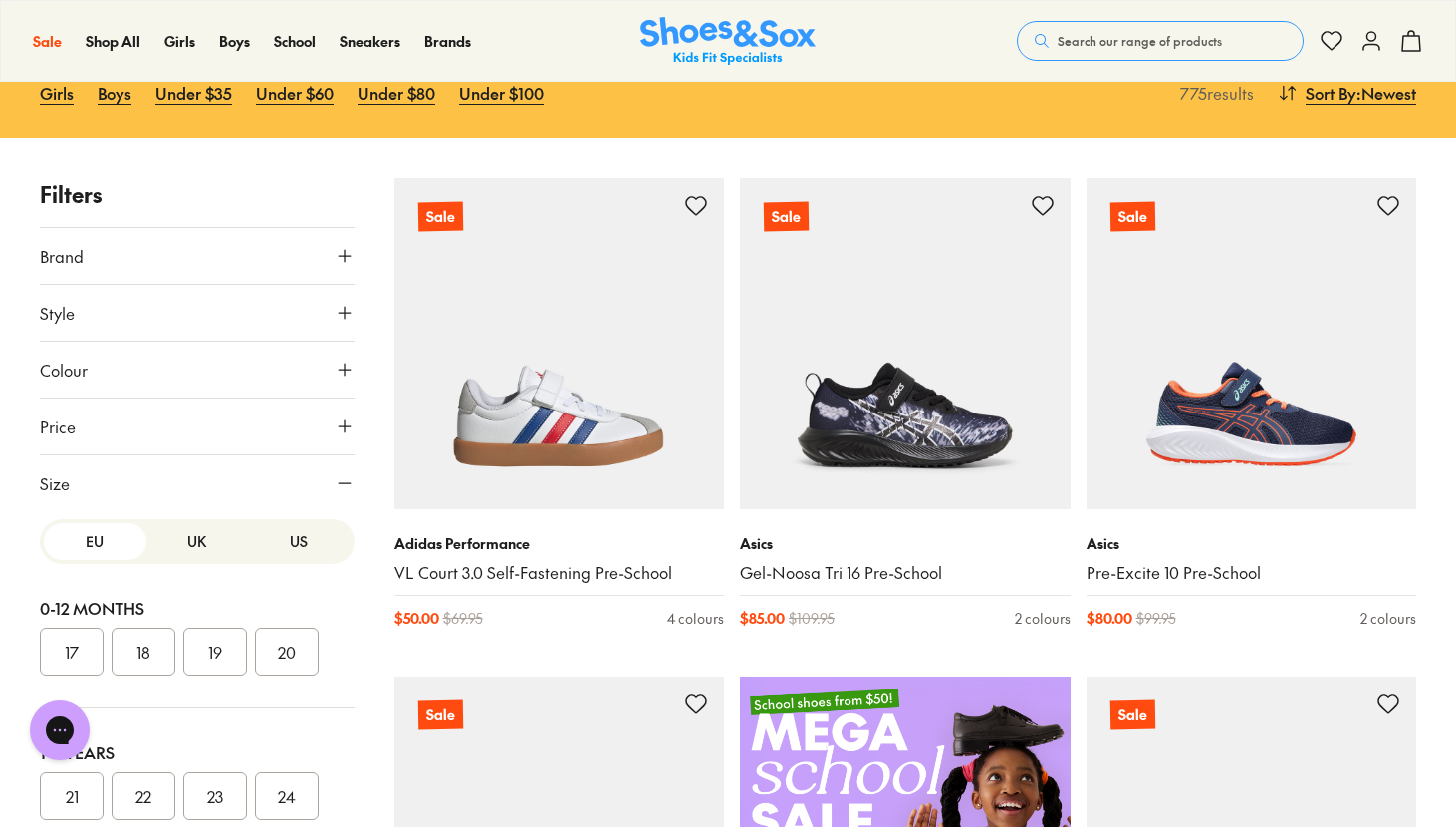 click on "UK" at bounding box center [197, 541] 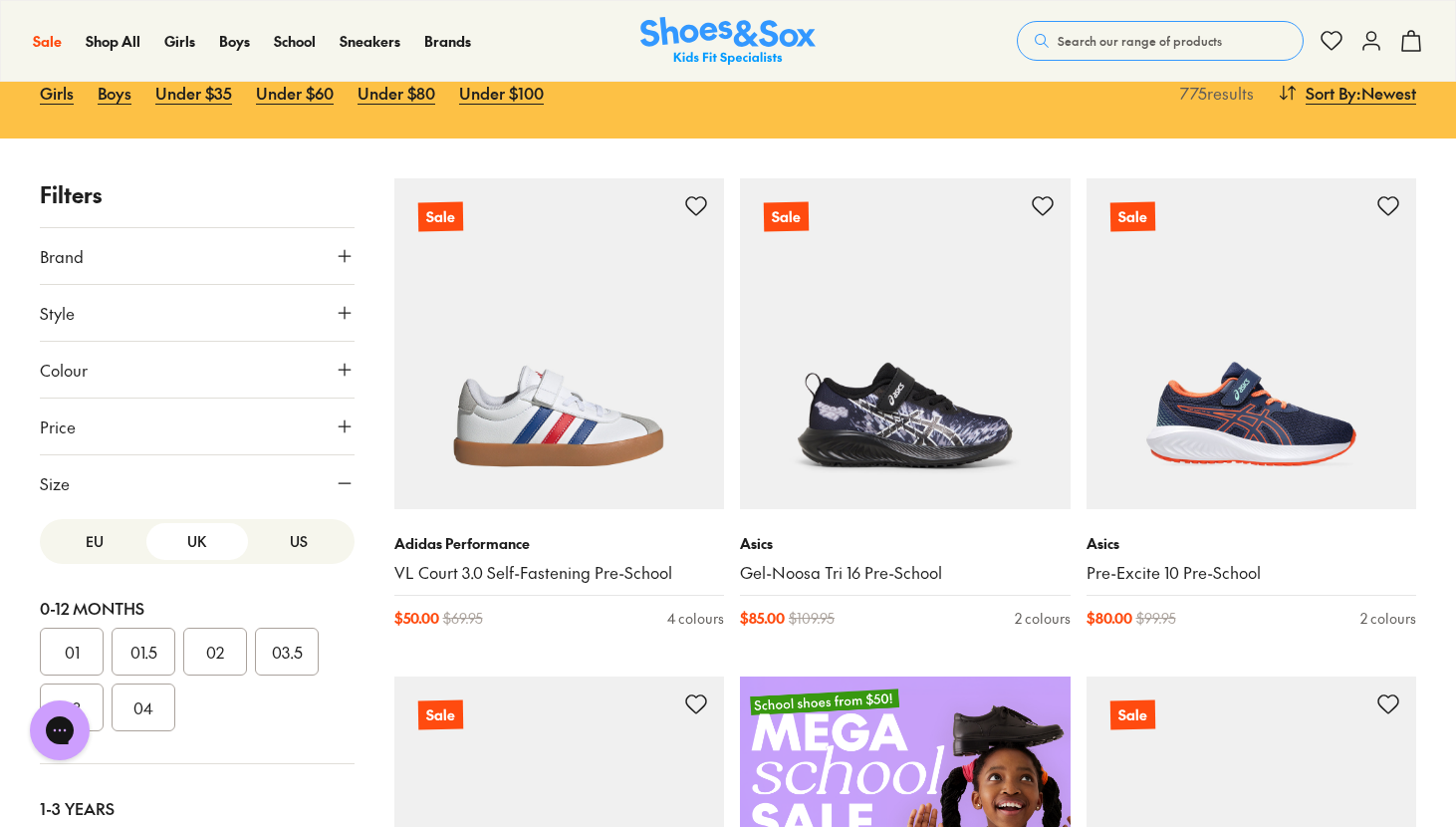 click on "US" at bounding box center (299, 541) 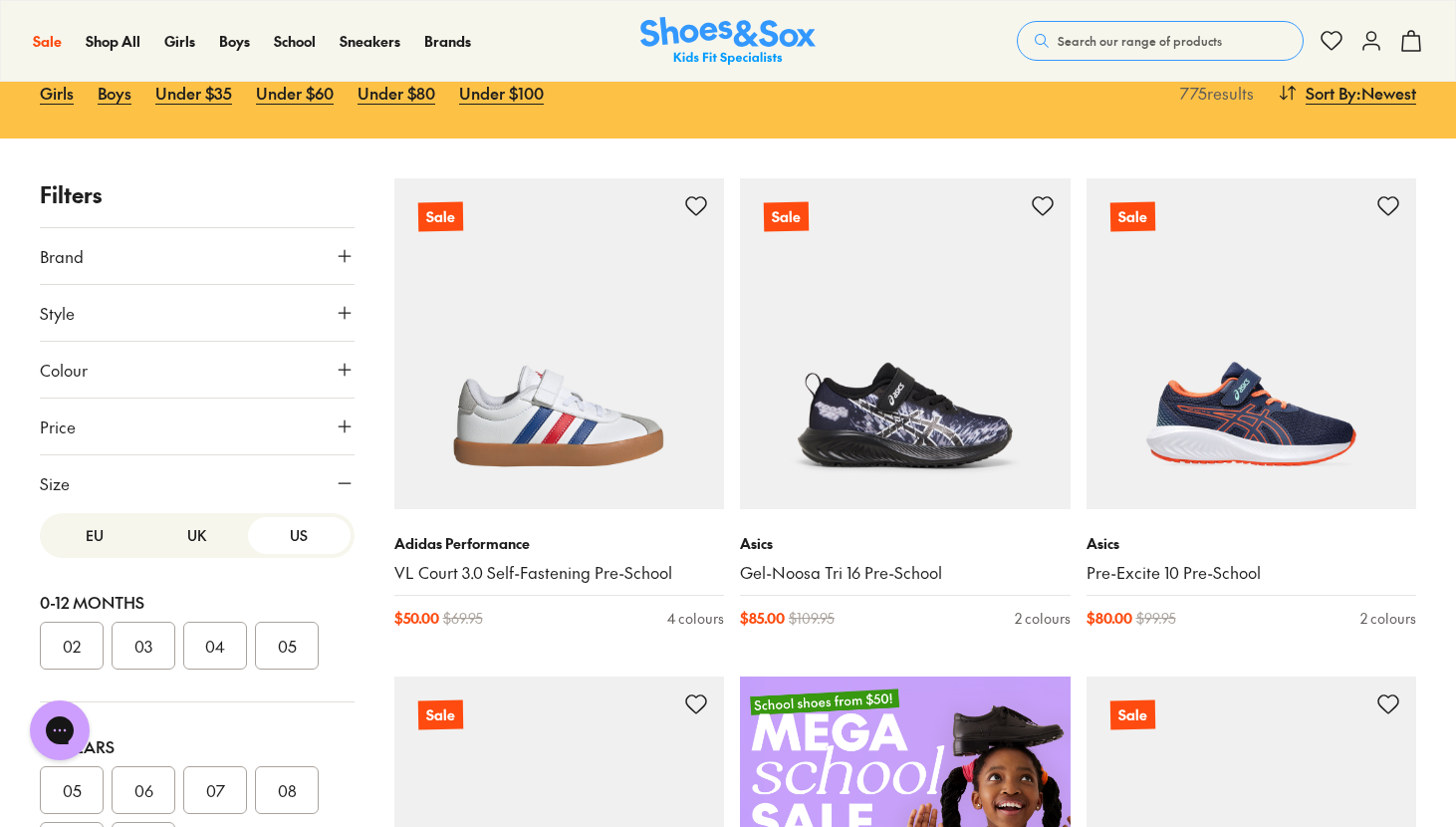 scroll, scrollTop: 1, scrollLeft: 0, axis: vertical 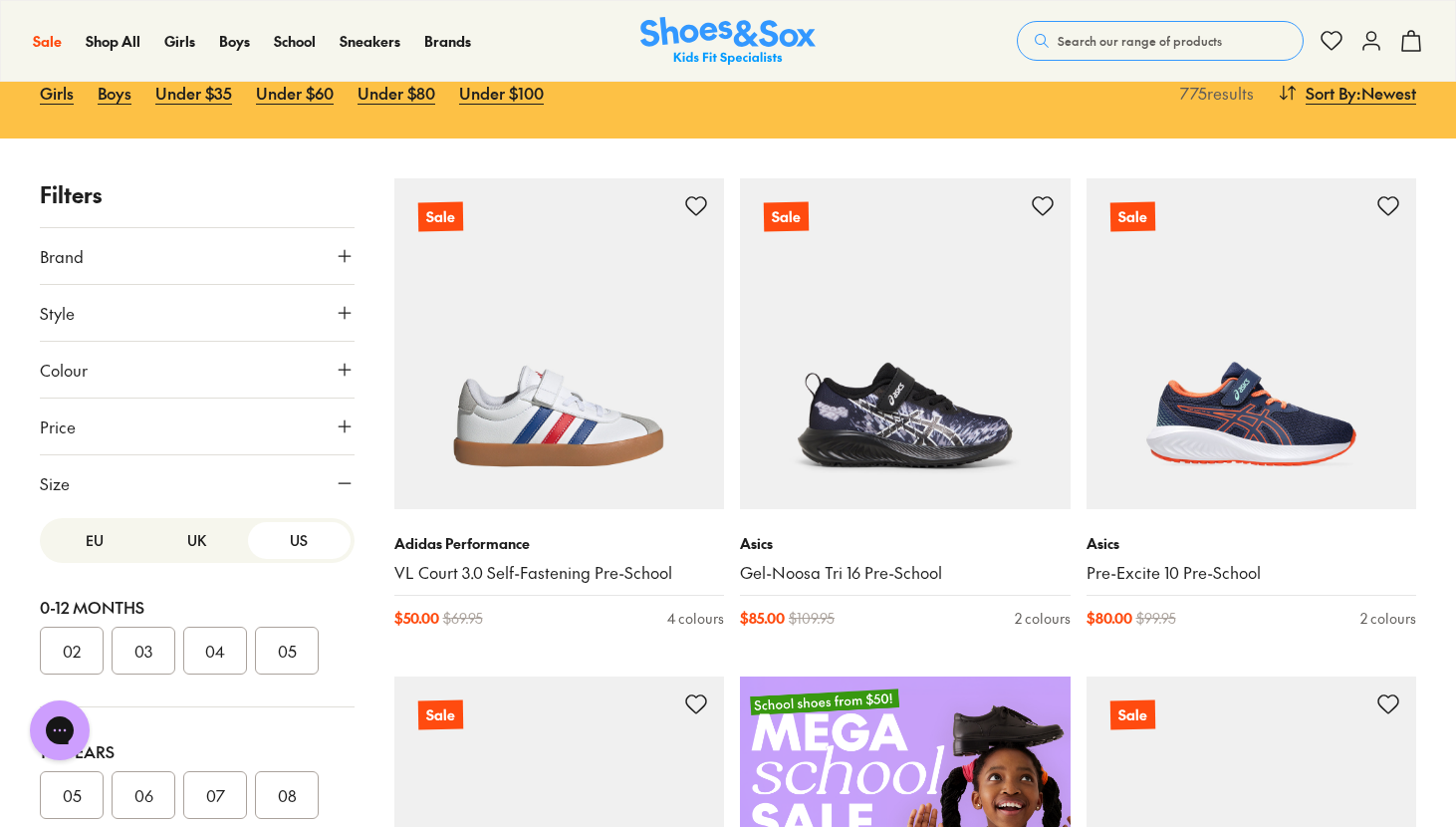 click on "UK" at bounding box center (197, 540) 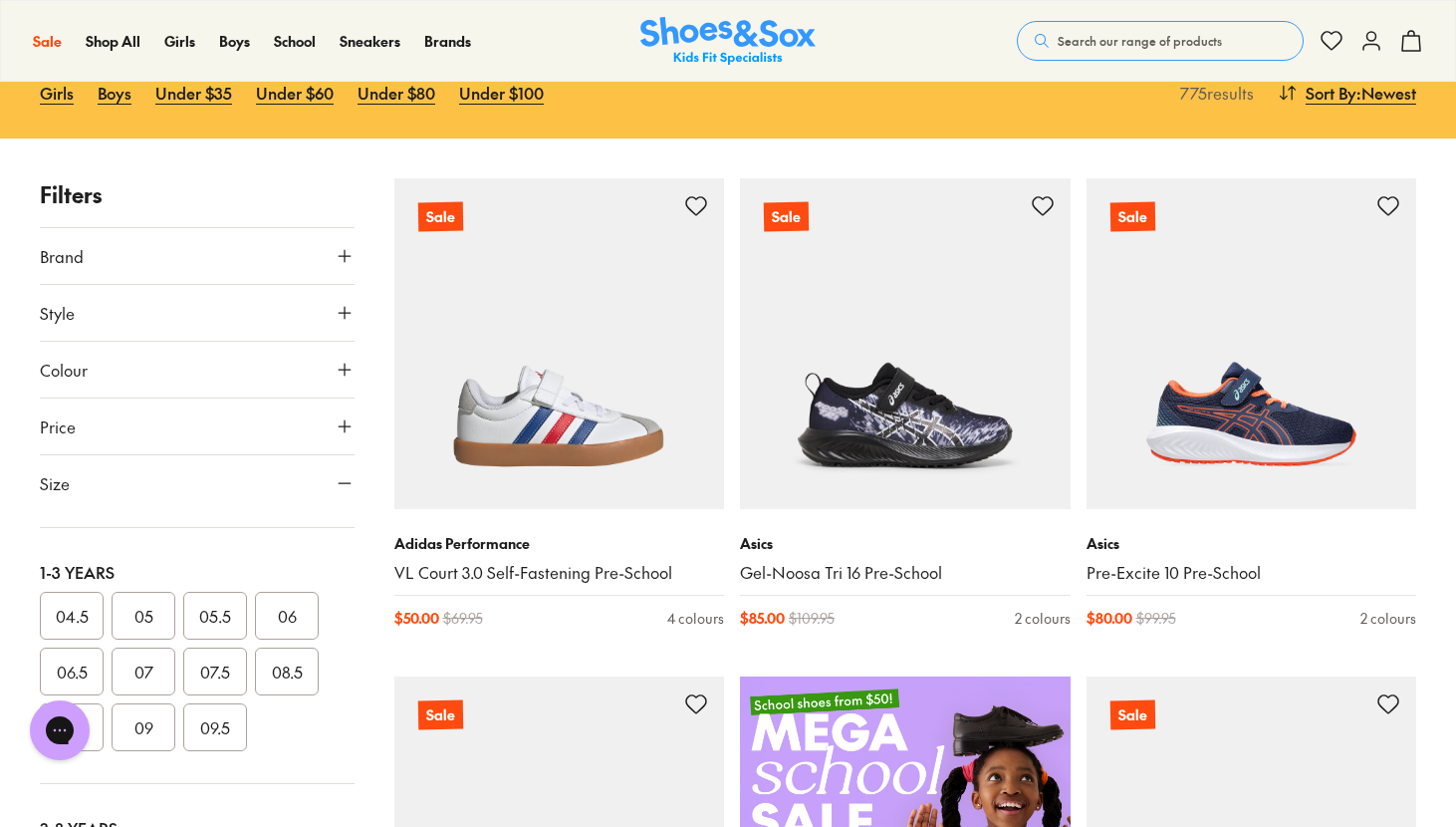 scroll, scrollTop: 0, scrollLeft: 0, axis: both 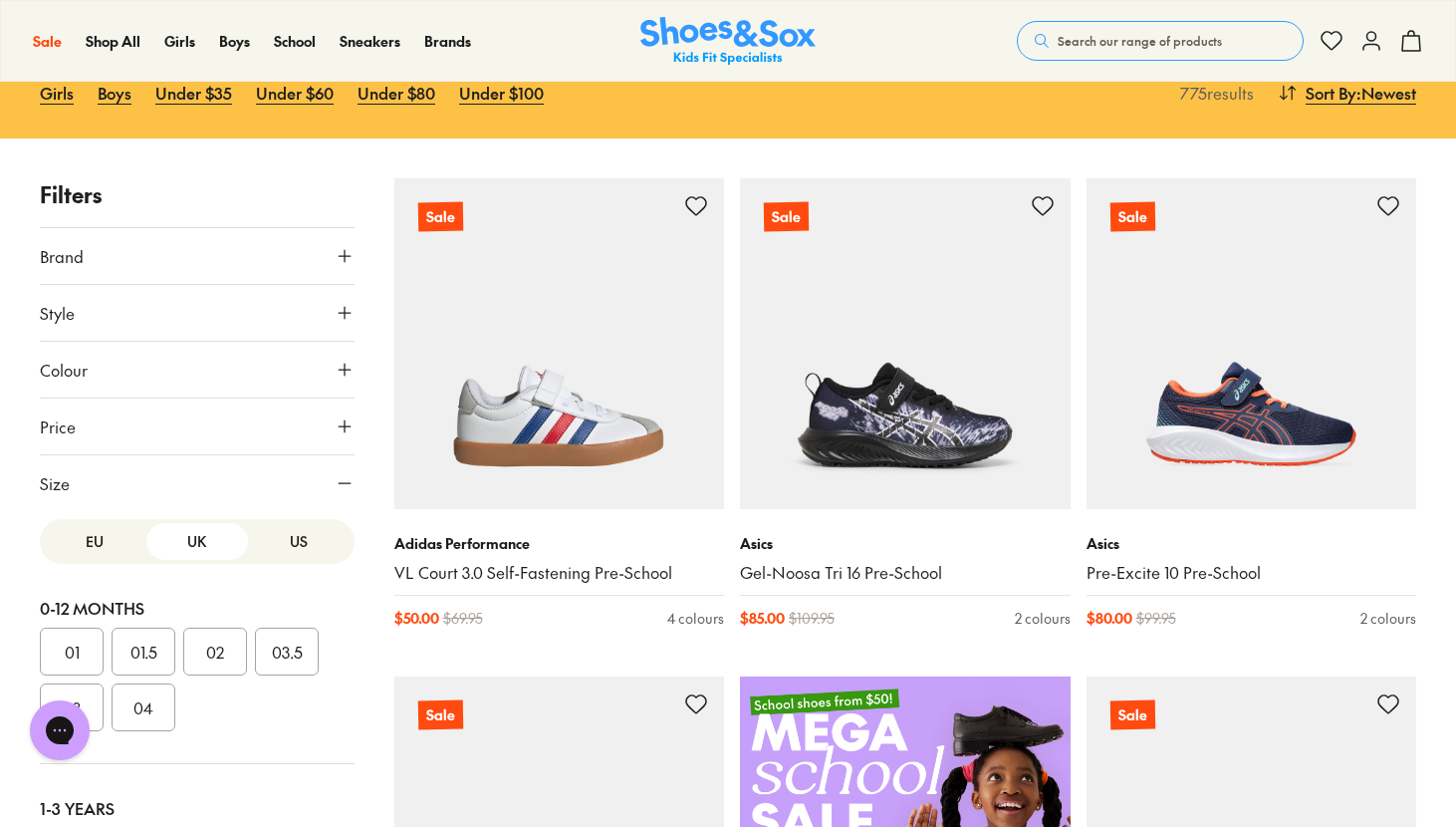 click on "Price" at bounding box center [197, 426] 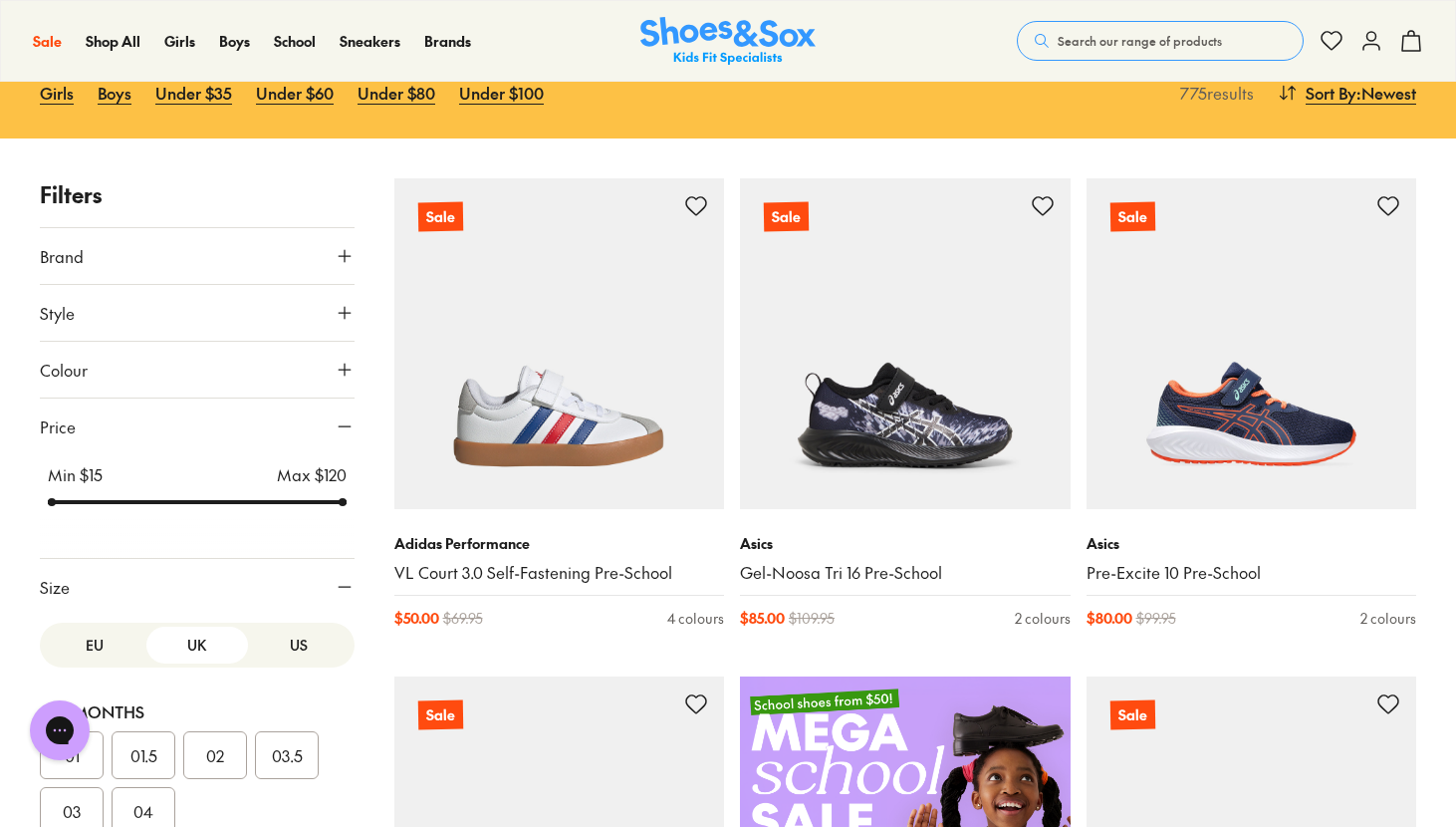 click on "Colour" at bounding box center (197, 370) 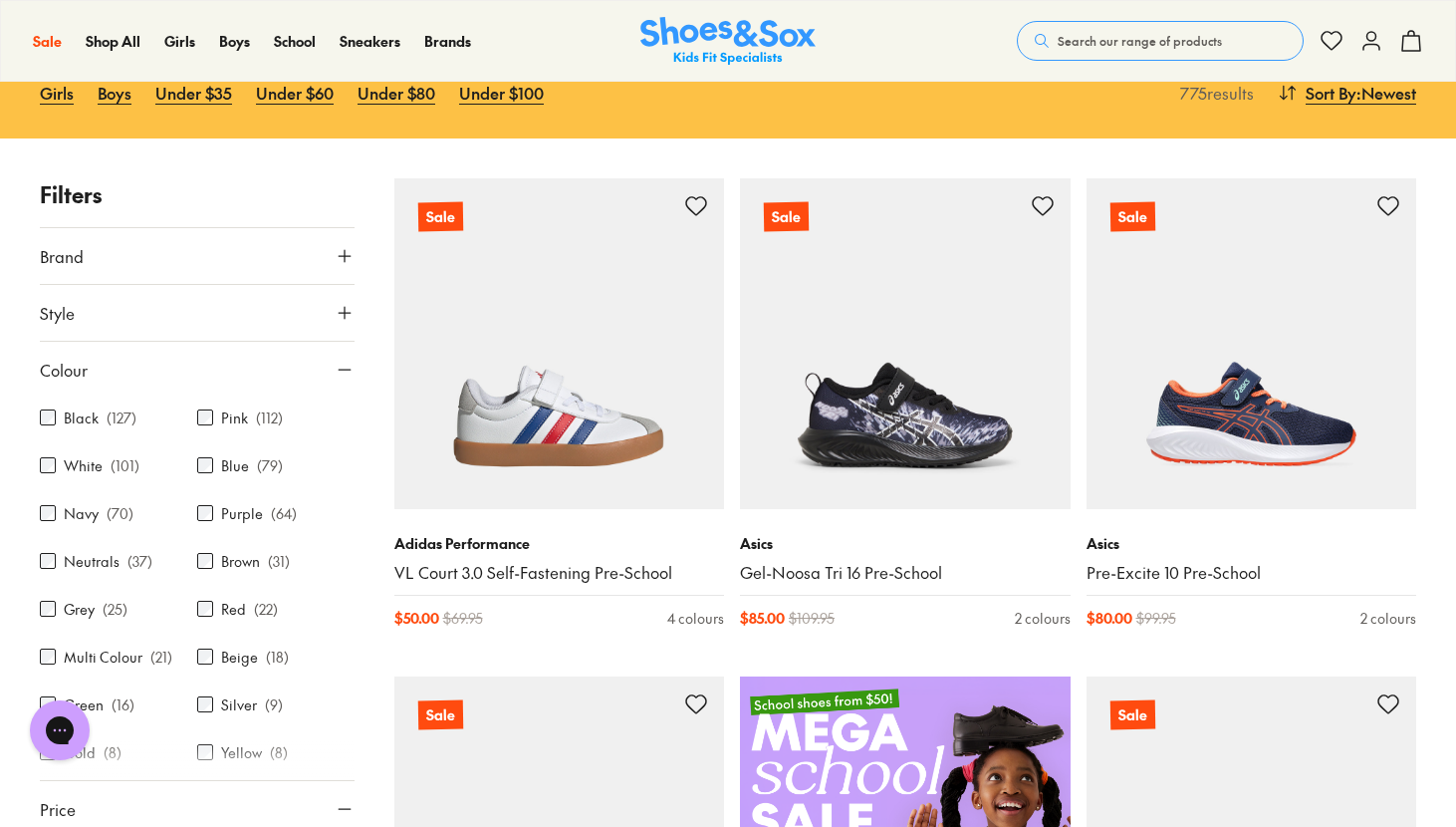 click on "Style" at bounding box center [197, 313] 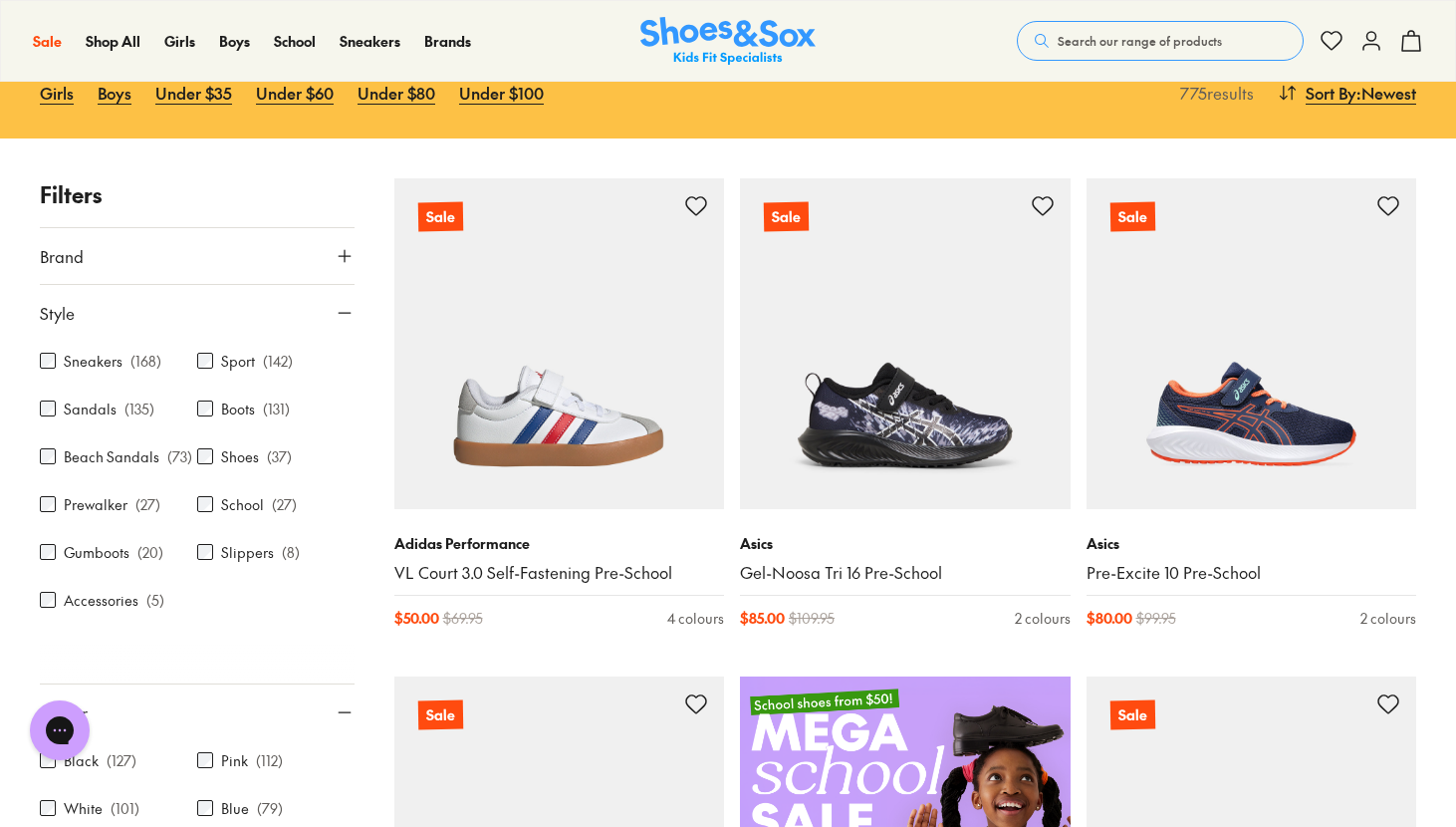 click on "Brand" at bounding box center (197, 256) 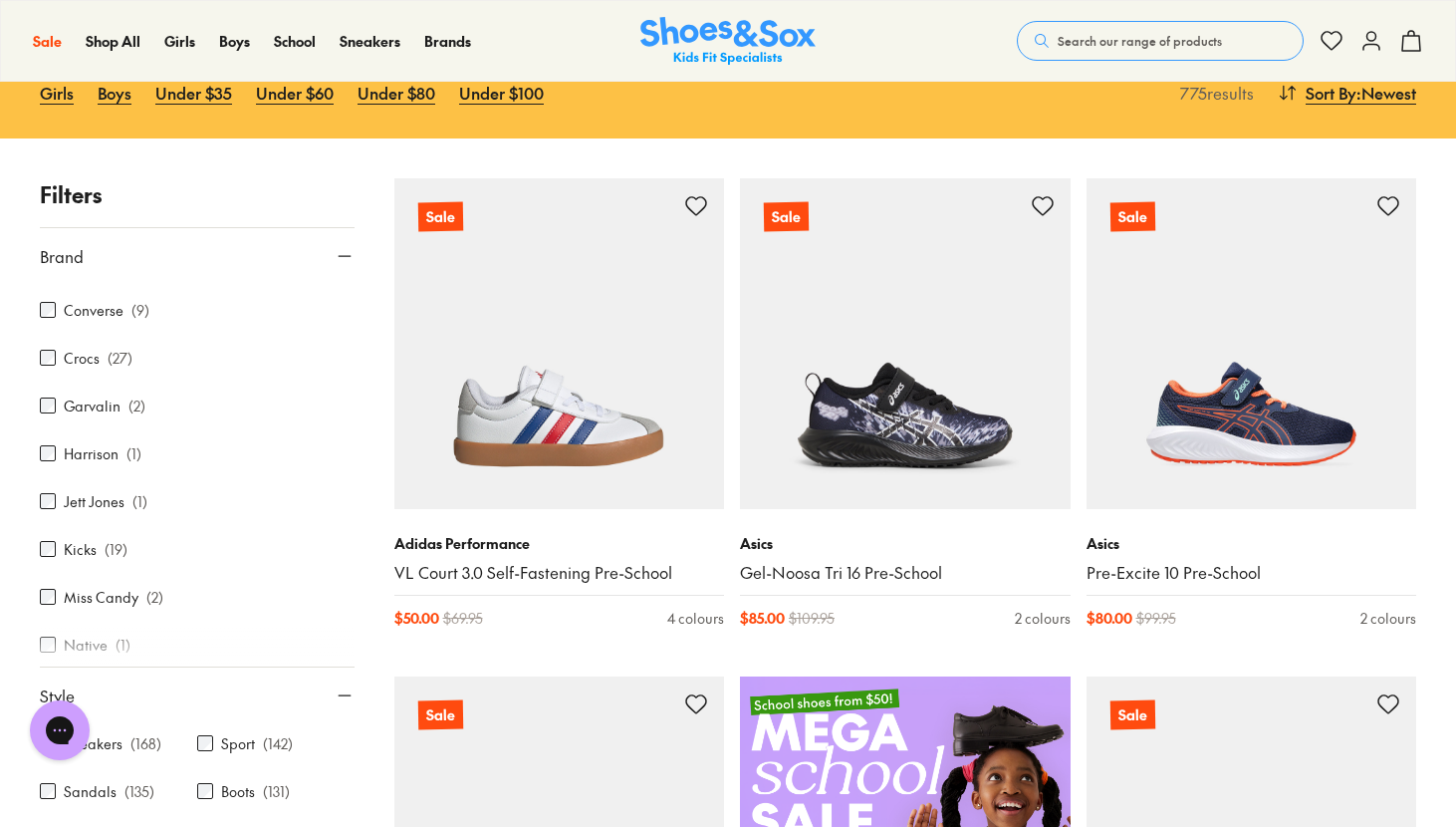 scroll, scrollTop: 604, scrollLeft: 0, axis: vertical 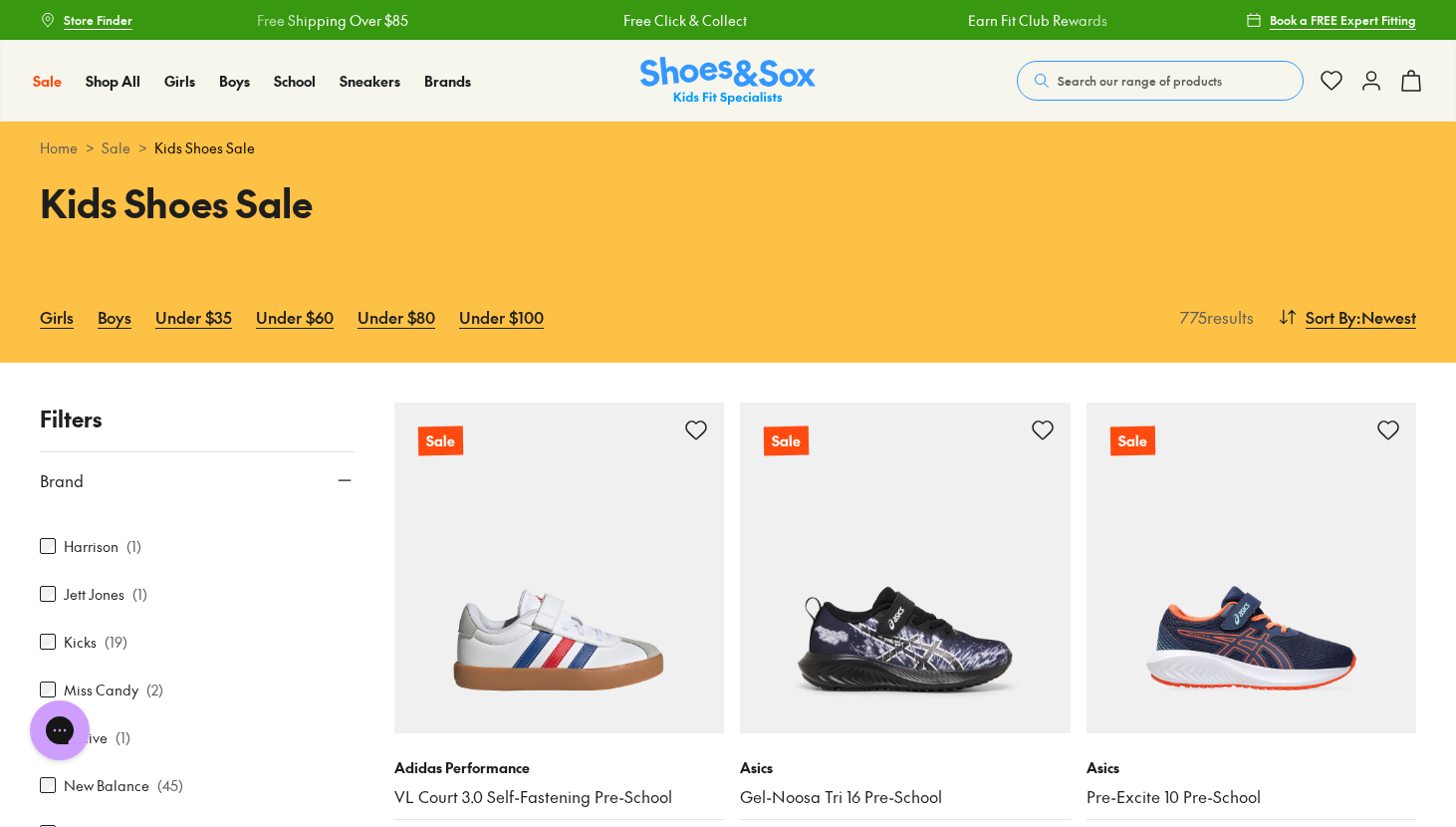 click on "Filters Age Infant/Toddler ( 301 ) Youth ( 205 ) Junior ( 141 ) Senior ( 90 ) Pre Walker ( 26 ) Adult ( 5 ) Brand Adidas Originals ( 10 ) Adidas Performance ( 19 ) Agatha Ruiz De La Prada ( 5 ) Asics ( 40 ) Birkenstock ( 2 ) Bobux ( 51 ) Camper ( 14 ) Candy ( 23 ) Ciao ( 74 ) Clarks ( 207 ) Converse ( 9 ) Crocs ( 27 ) Garvalin ( 2 ) Harrison ( 1 ) Jett Jones ( 1 ) Kicks ( 19 ) Miss Candy ( 2 ) Native ( 1 ) New Balance ( 45 ) Nike ( 68 ) Old Soles ( 24 ) Pablosky ( 14 ) Puma ( 5 ) Reebok ( 49 ) Roc ( 11 ) Skechers ( 33 ) Surefit ( 3 ) Teva ( 8 ) Vans ( 2 ) Walnut ( 4 ) Style Sneakers ( 168 ) Sport ( 142 ) Sandals ( 135 ) Boots ( 131 ) Beach Sandals ( 73 ) Shoes ( 37 ) Prewalker ( 27 ) School ( 27 ) Gumboots ( 20 ) Slippers ( 8 ) Accessories ( 5 ) Colour Black ( 127 ) Pink ( 112 ) White ( 101 ) Blue ( 79 ) Navy ( 70 ) Purple ( 64 ) Neutrals ( 37 ) Brown ( 31 ) Grey ( 25 ) Red ( 22 ) Multi Colour ( 21 ) Beige ( 18 ) Green ( 16 ) Silver ( 9 ) Gold ( 8 ) Yellow ( 8 ) Light Blue ( 6 ) Orange ( 5 ) Light Purple ( 2" at bounding box center [728, 3133] 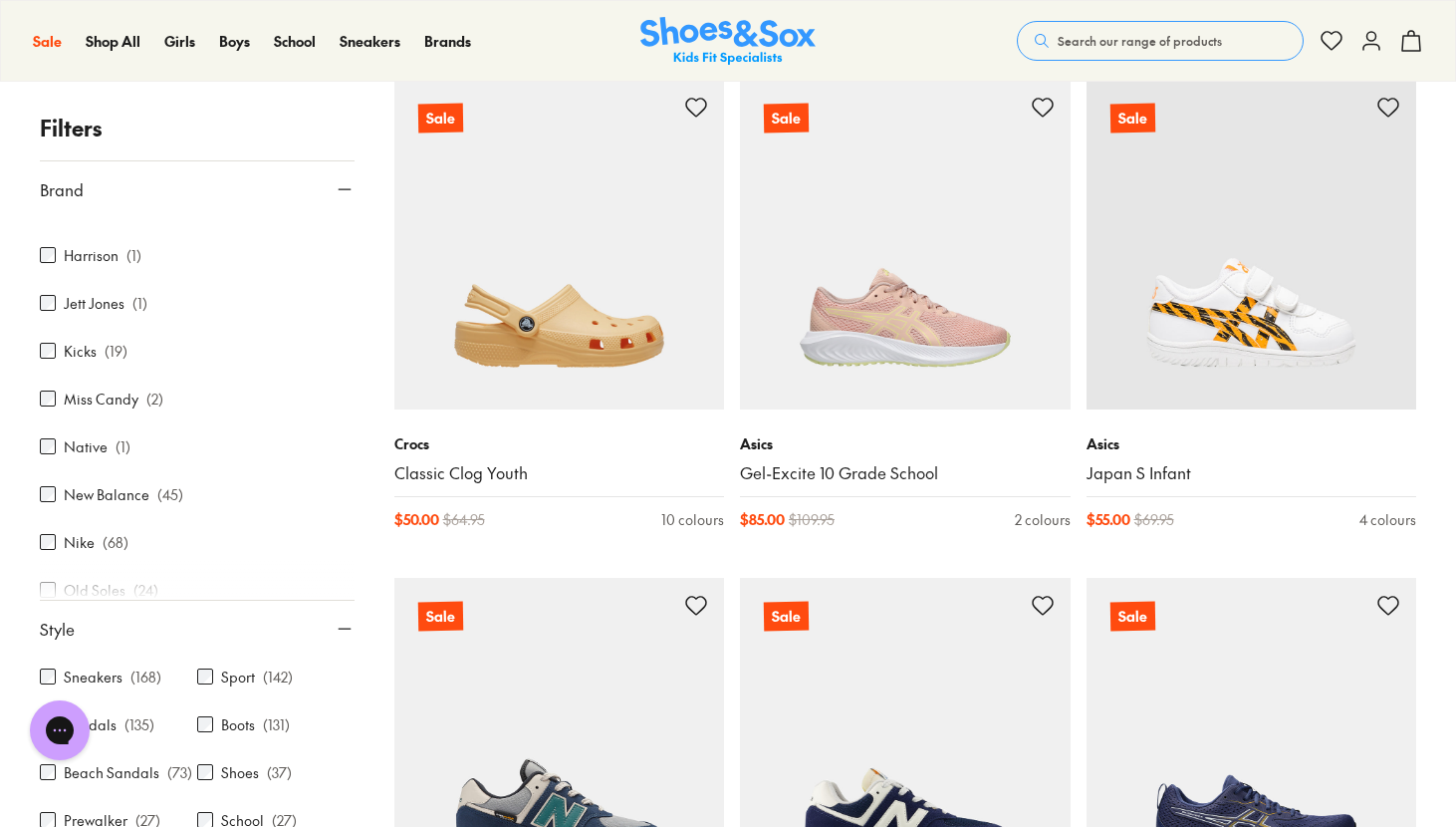 scroll, scrollTop: 3835, scrollLeft: 0, axis: vertical 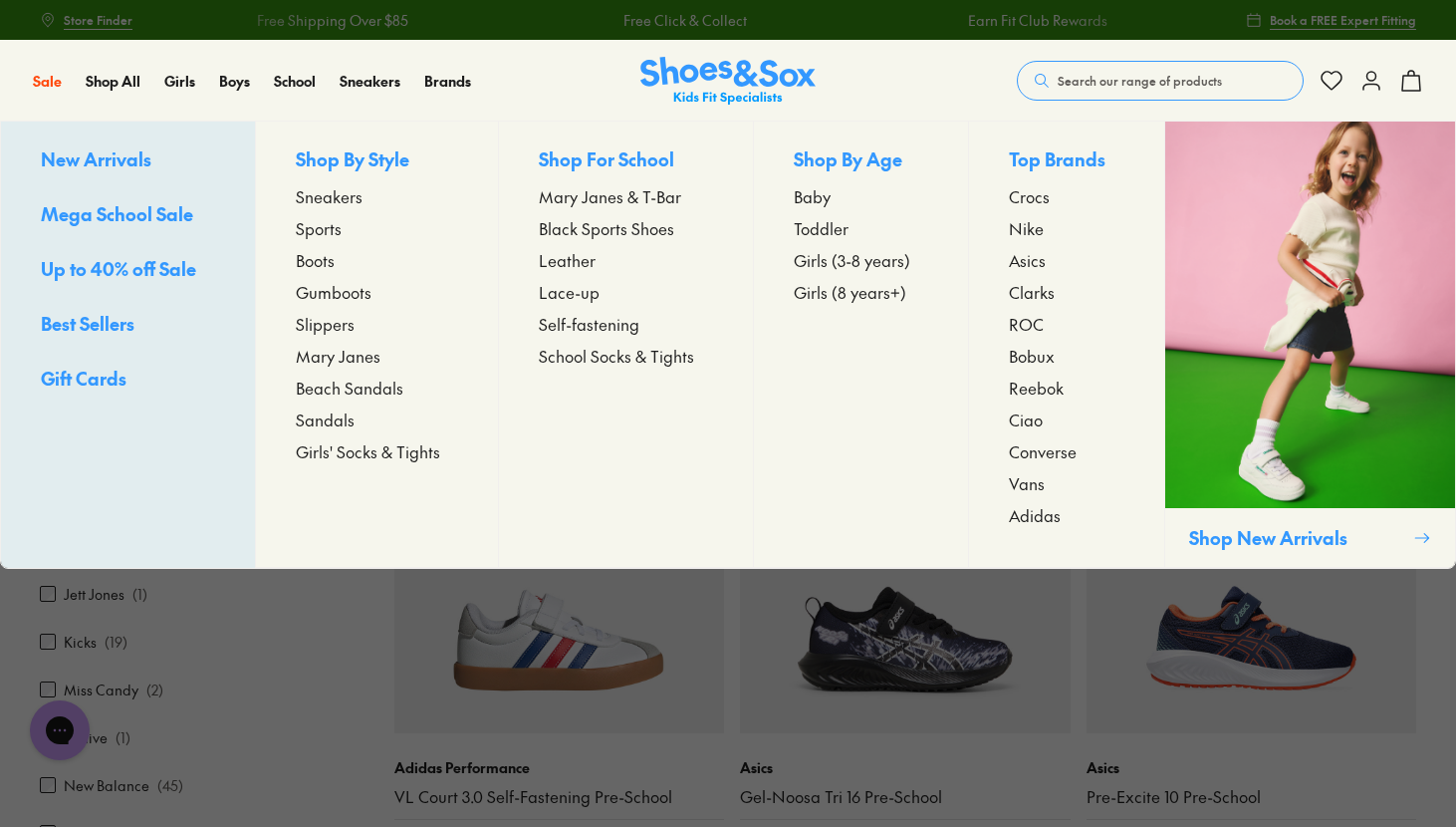 click on "Toddler" at bounding box center (821, 228) 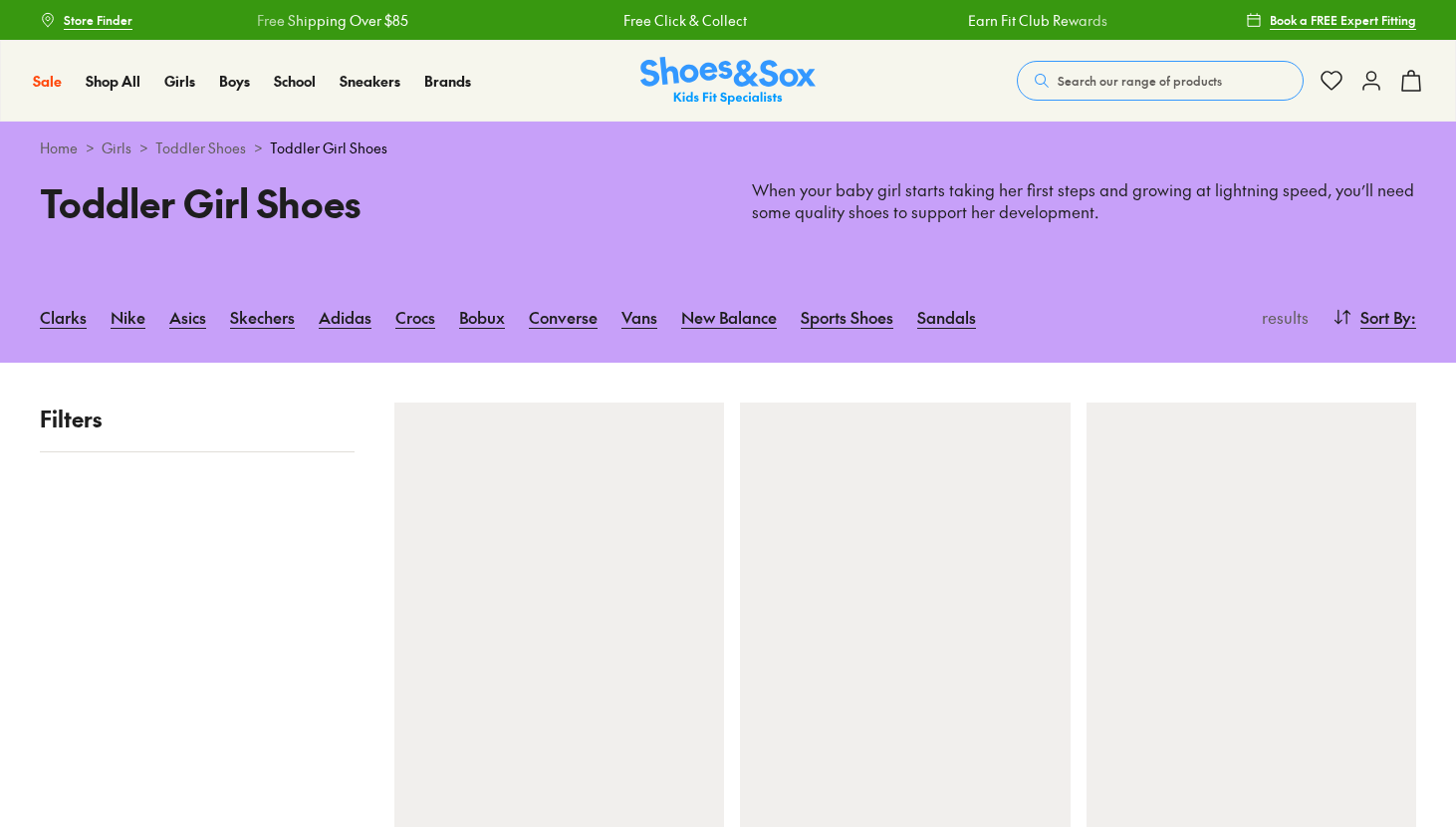 scroll, scrollTop: 0, scrollLeft: 0, axis: both 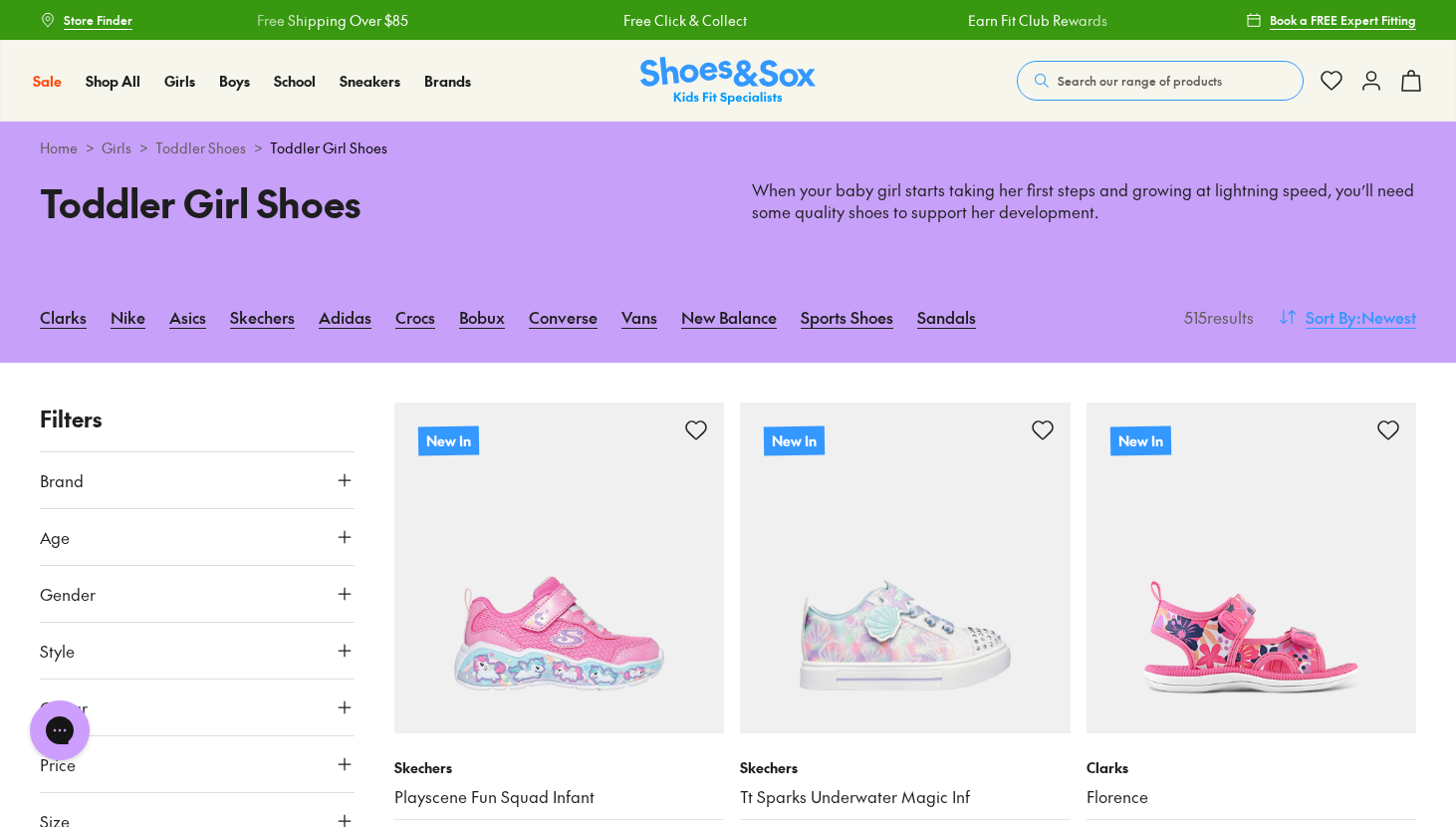 click on ":  Newest" at bounding box center (1386, 317) 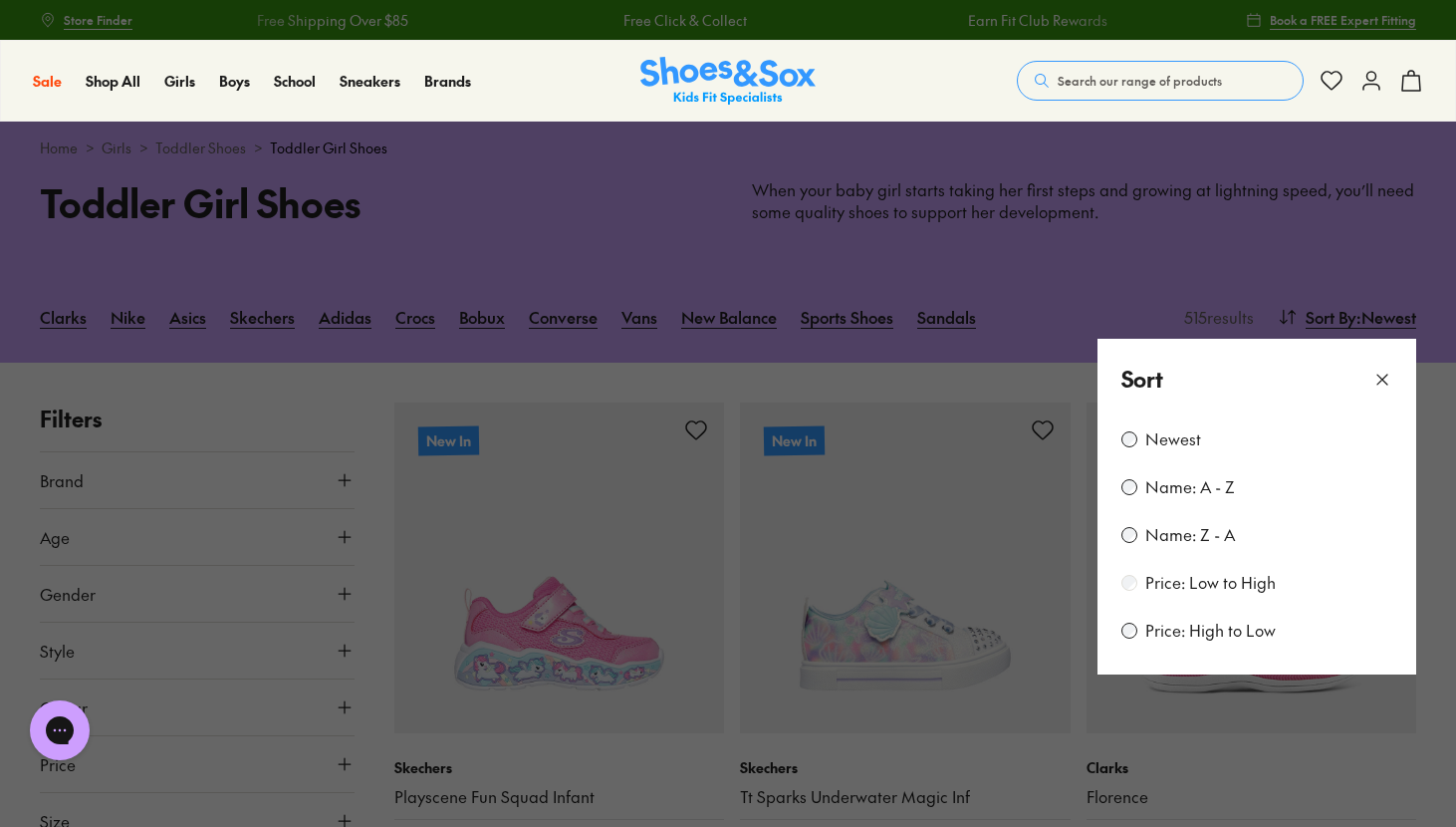 scroll, scrollTop: 240, scrollLeft: 0, axis: vertical 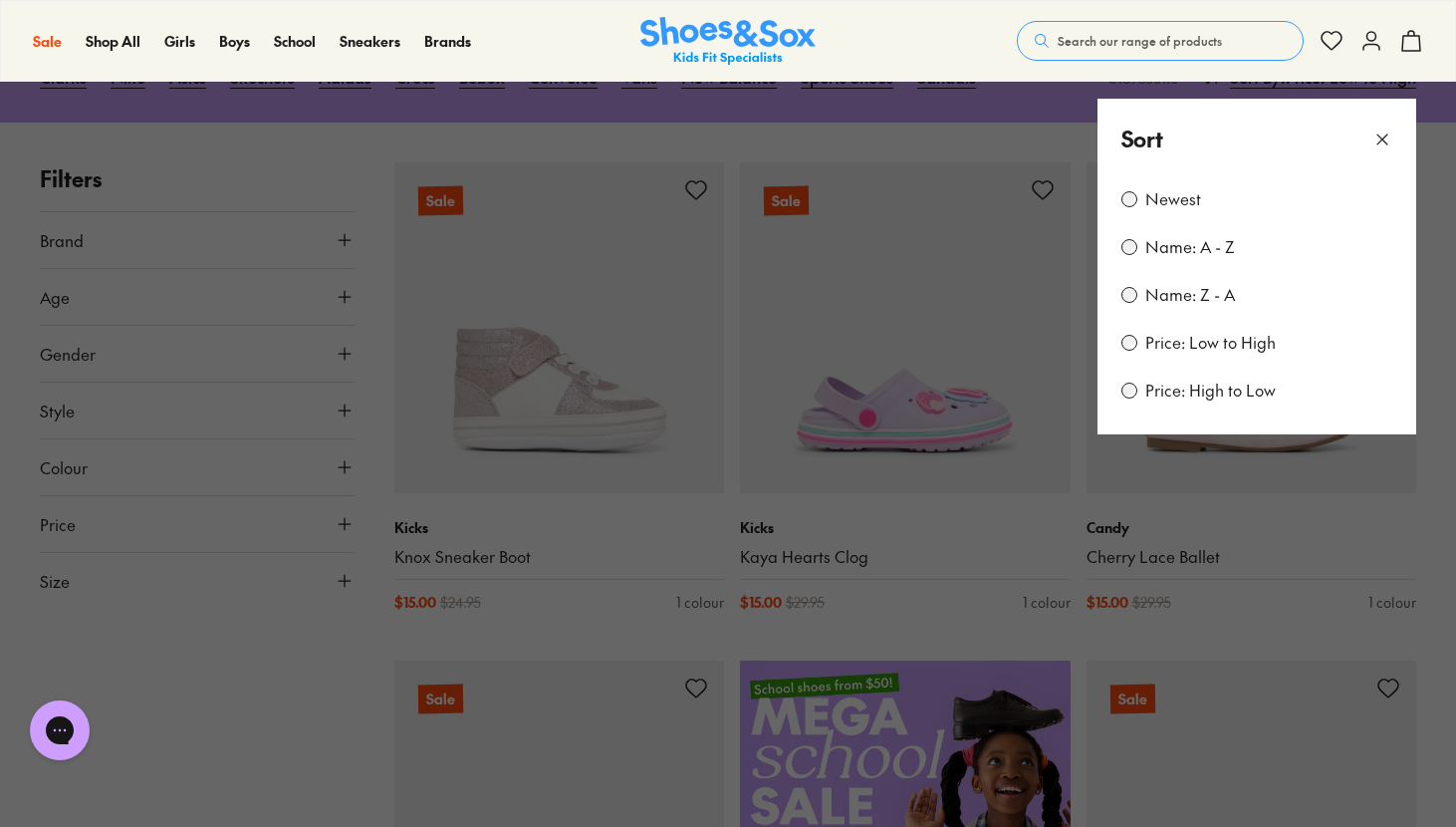 click 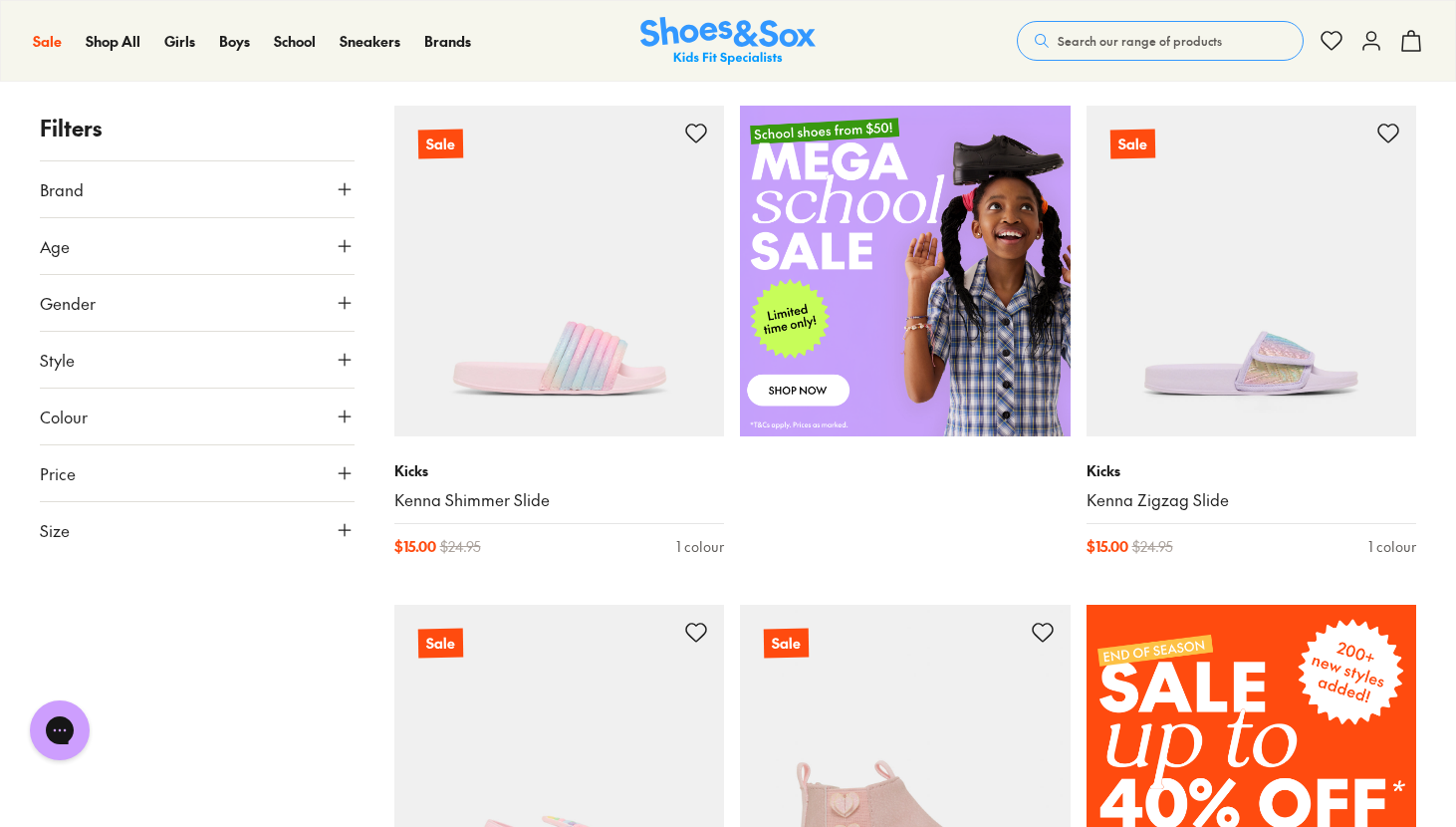 scroll, scrollTop: 965, scrollLeft: 0, axis: vertical 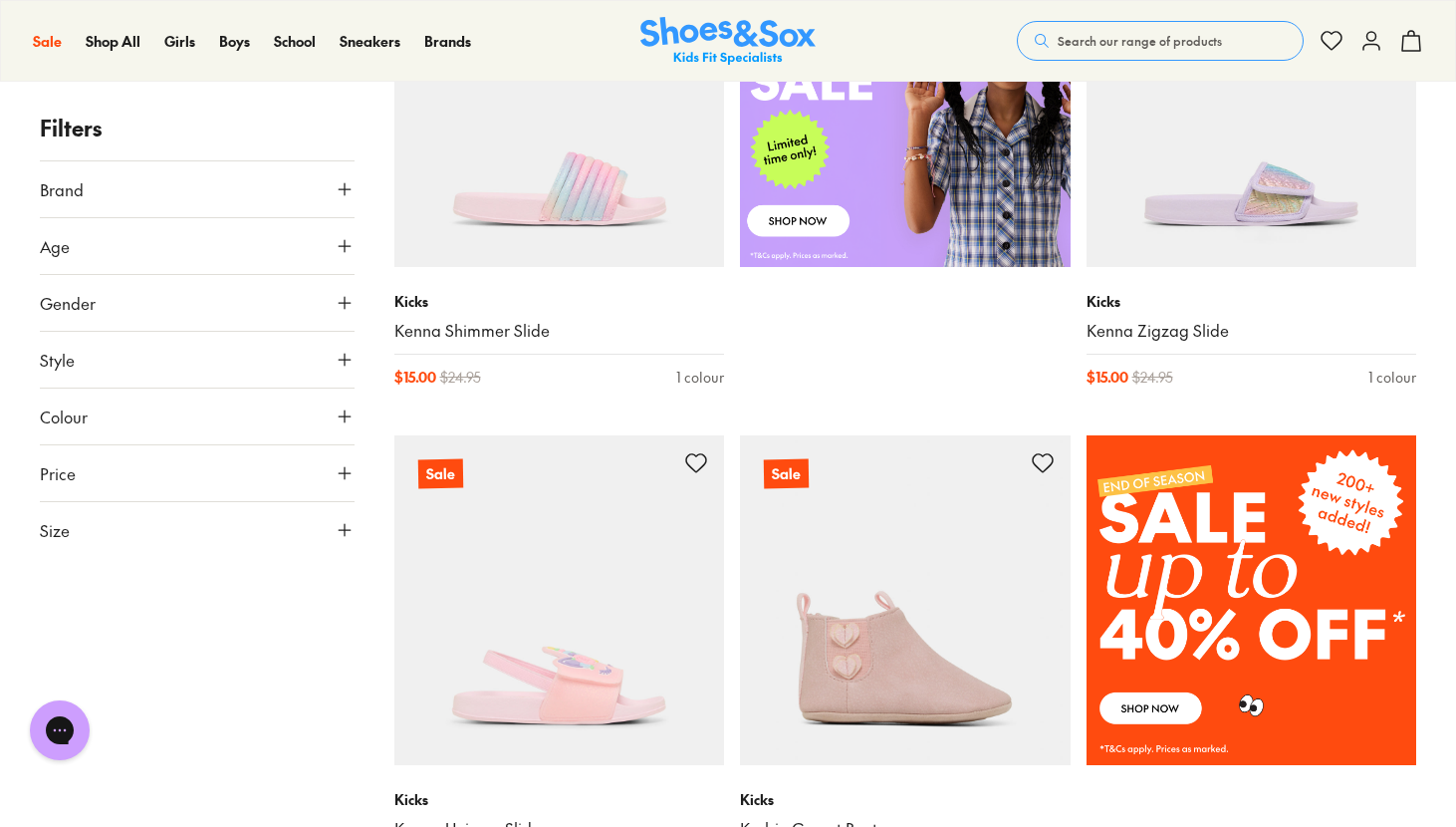 click on "Style" at bounding box center [197, 360] 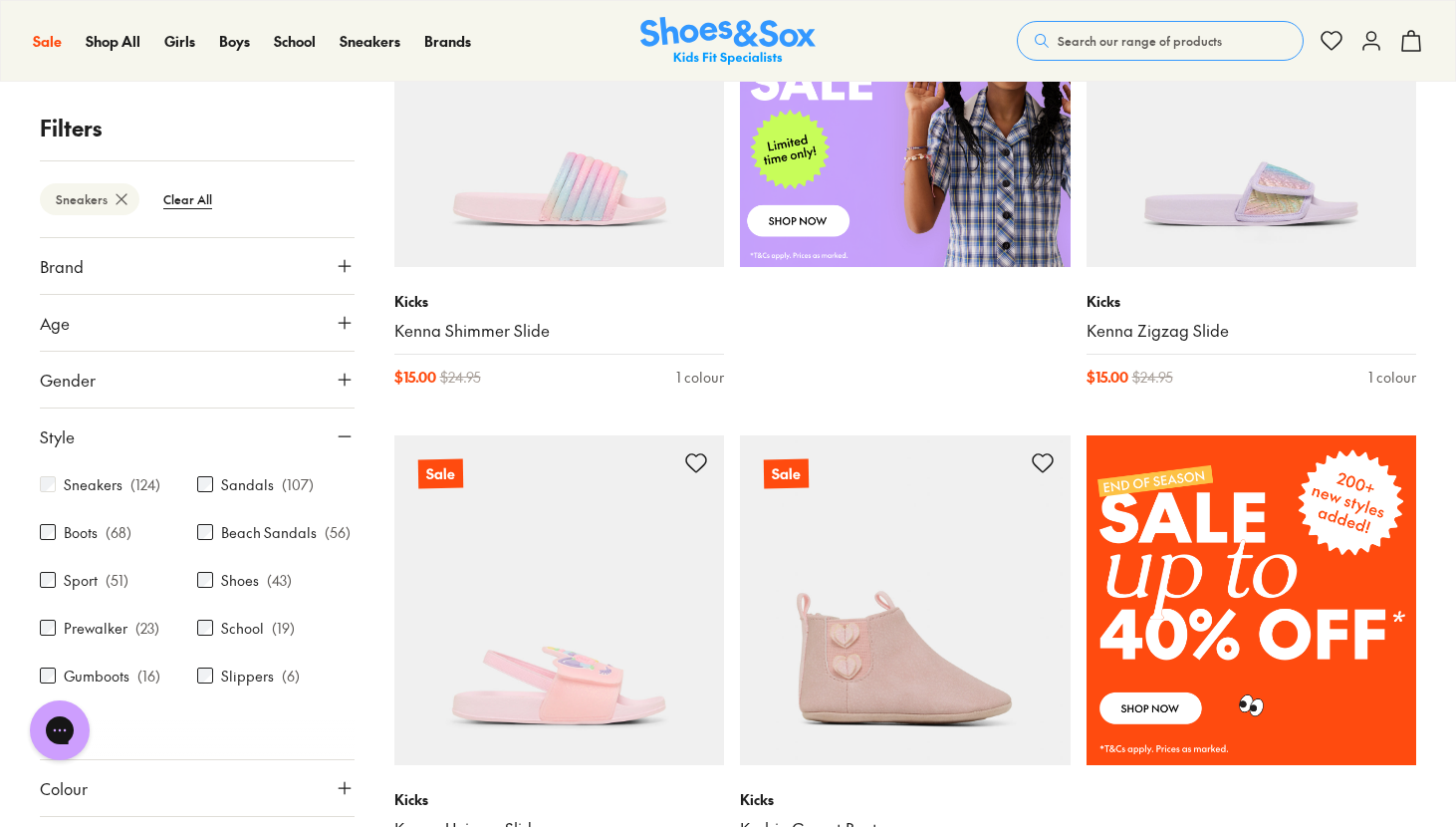 scroll, scrollTop: 23, scrollLeft: 0, axis: vertical 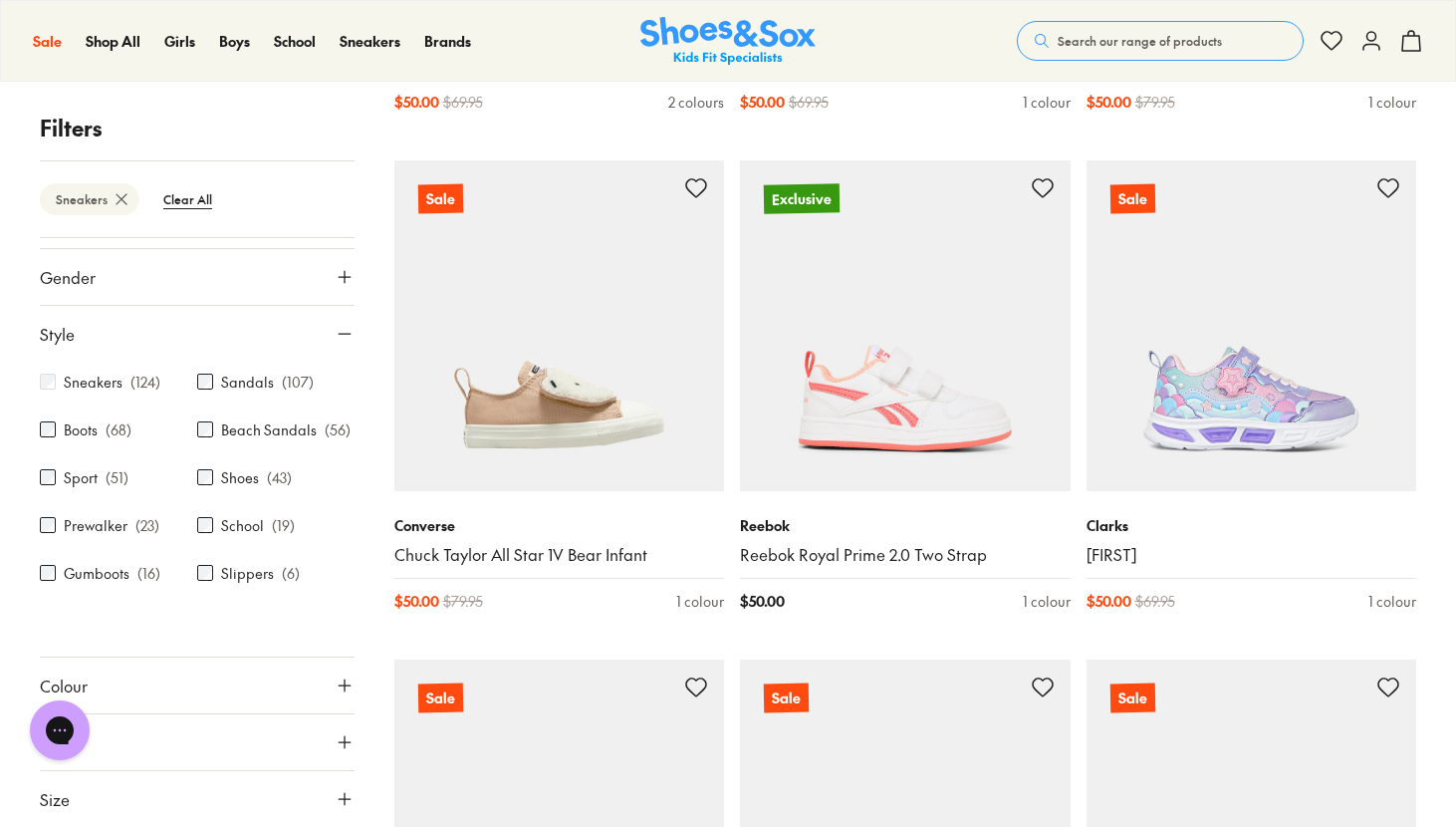 type on "***" 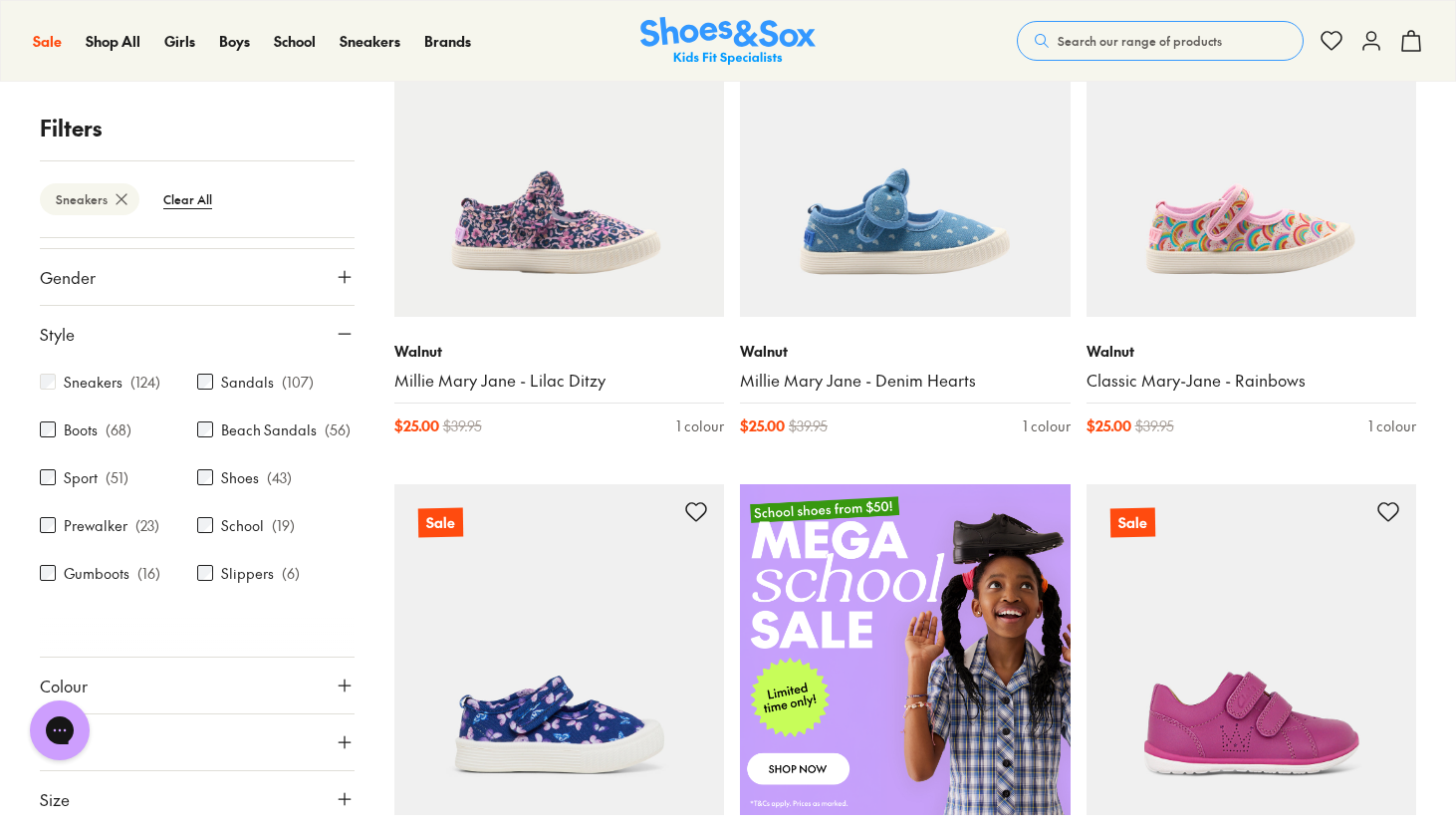 scroll, scrollTop: 0, scrollLeft: 0, axis: both 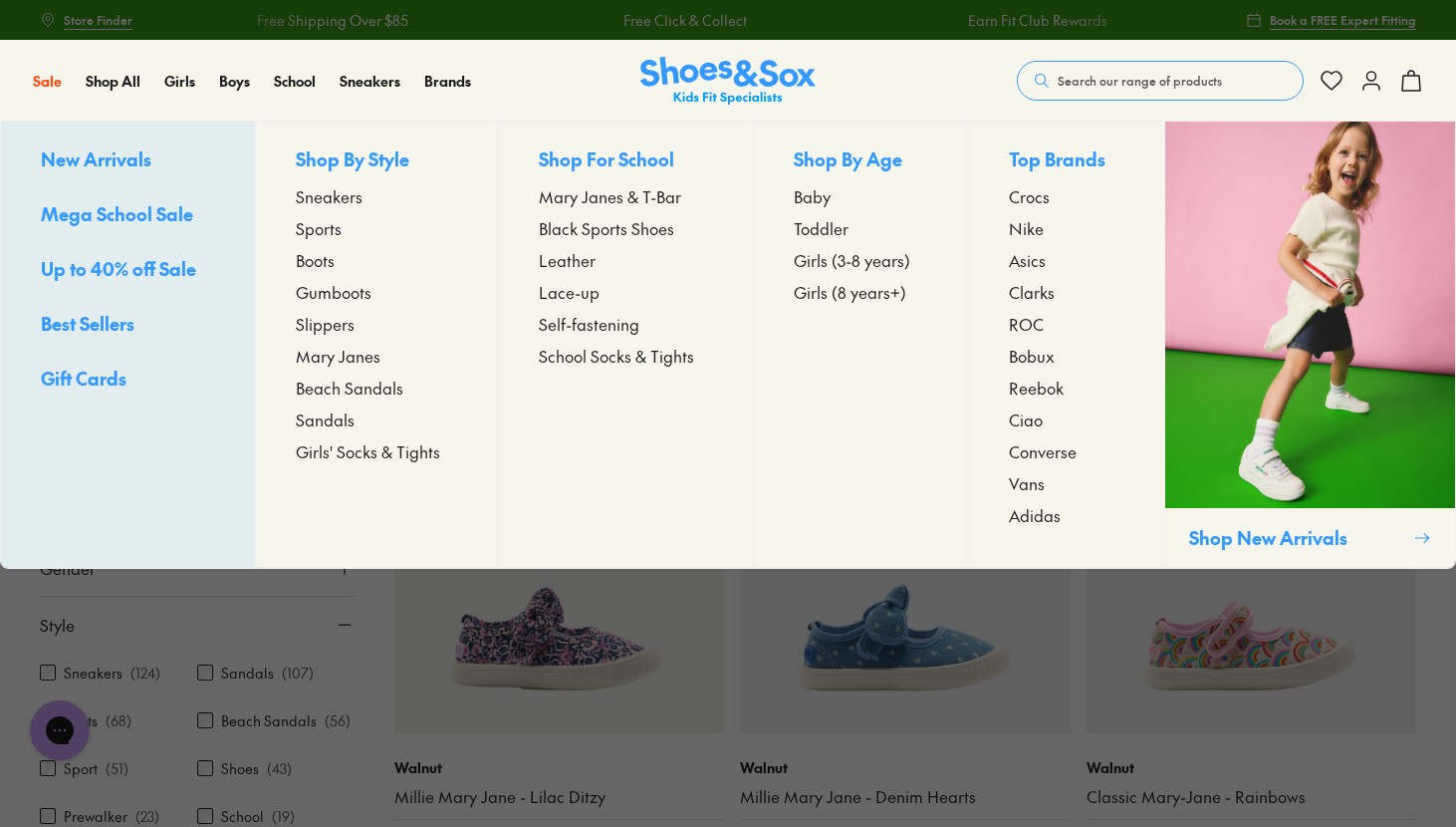click on "Girls (3-8 years)" at bounding box center [851, 260] 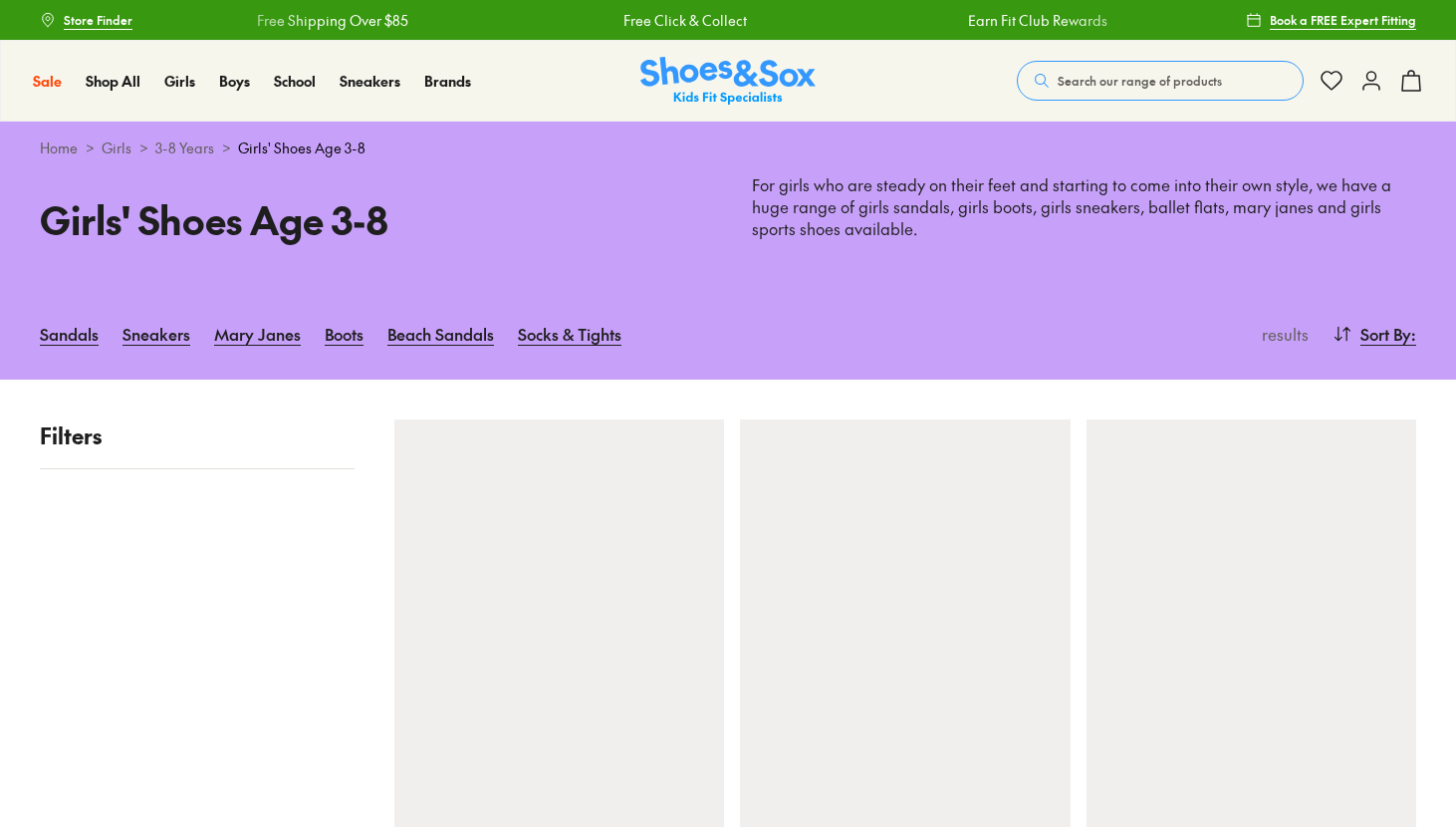 scroll, scrollTop: 0, scrollLeft: 0, axis: both 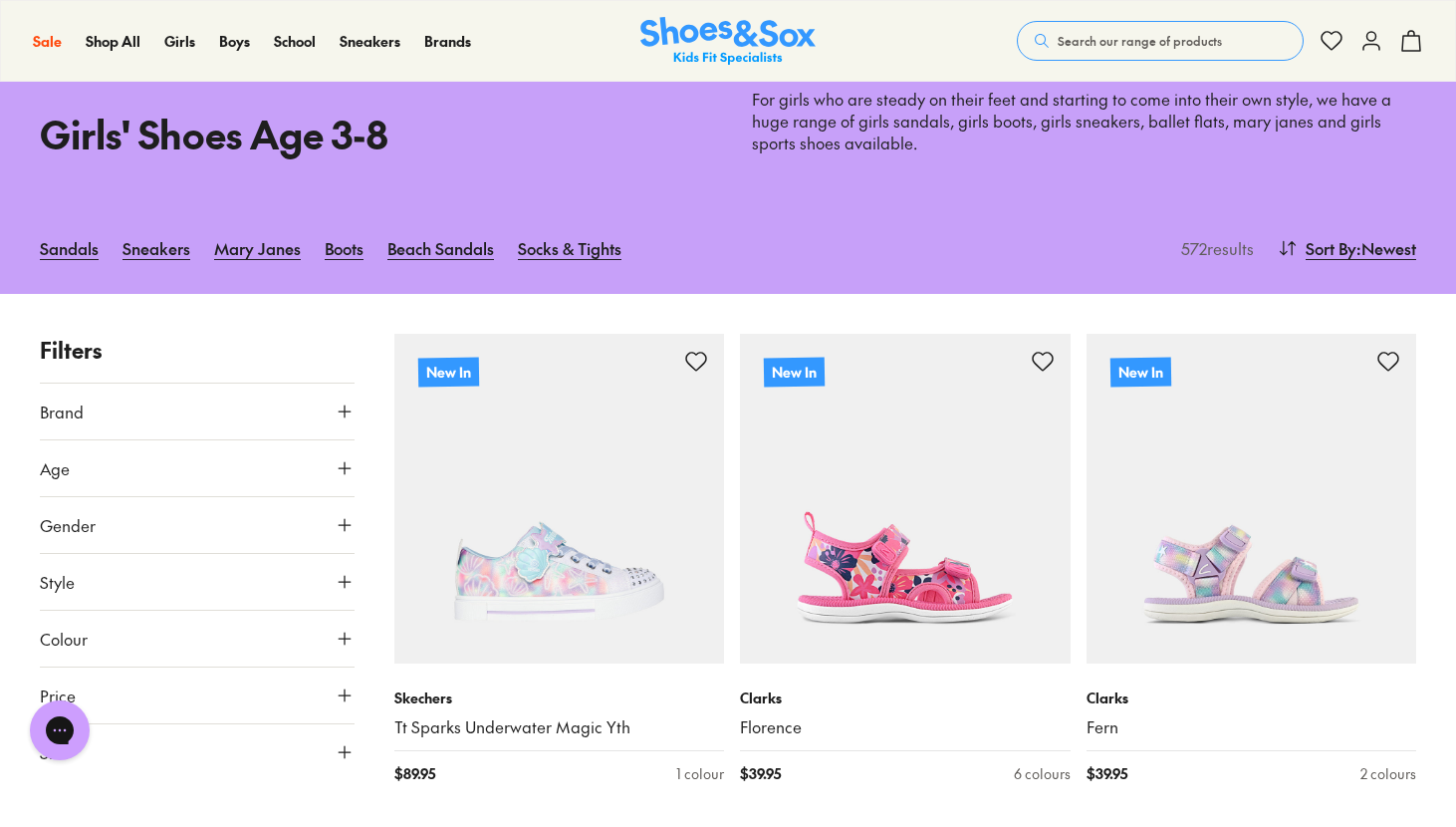 click on "Style" at bounding box center (197, 582) 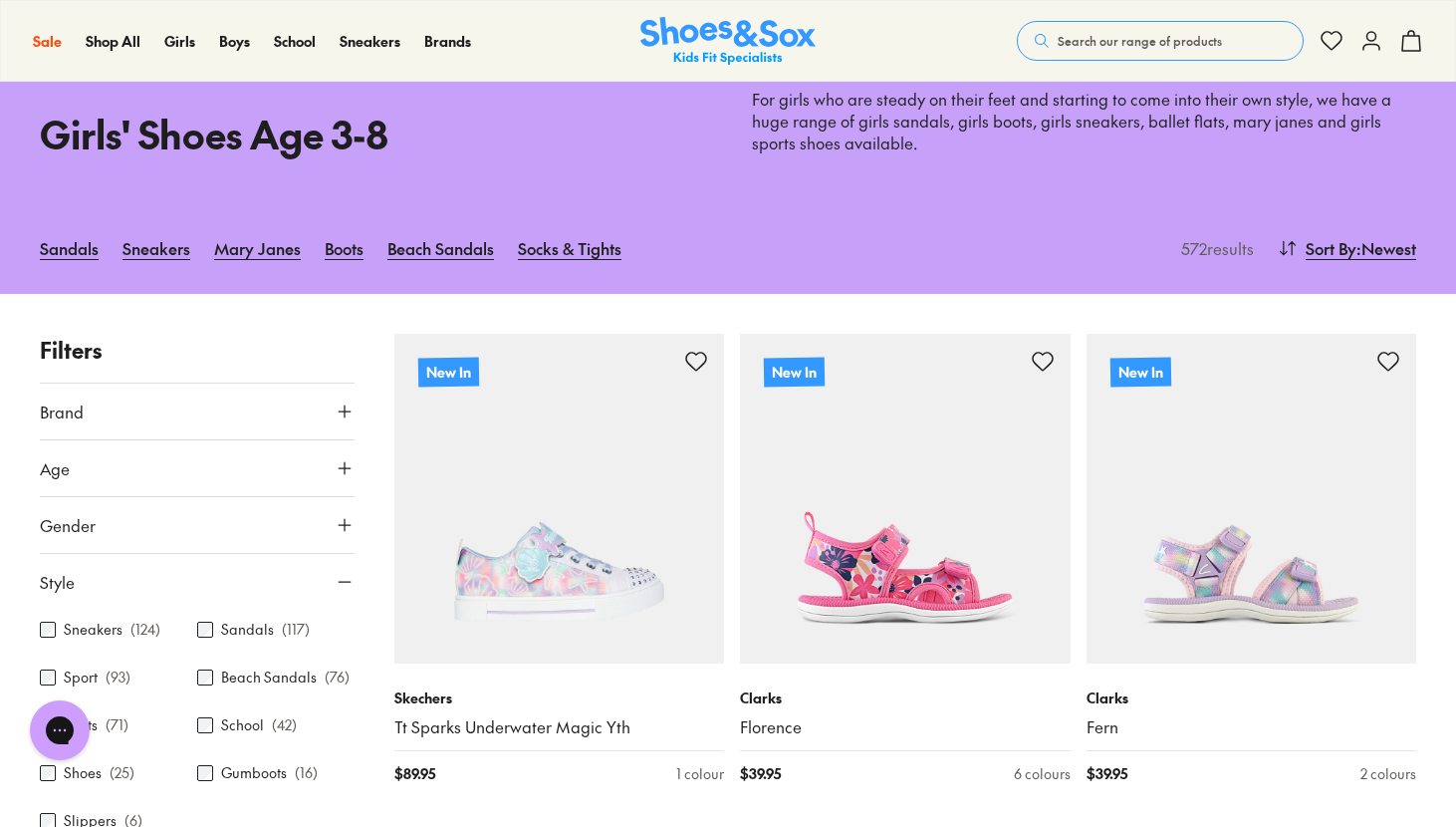scroll, scrollTop: 26, scrollLeft: 0, axis: vertical 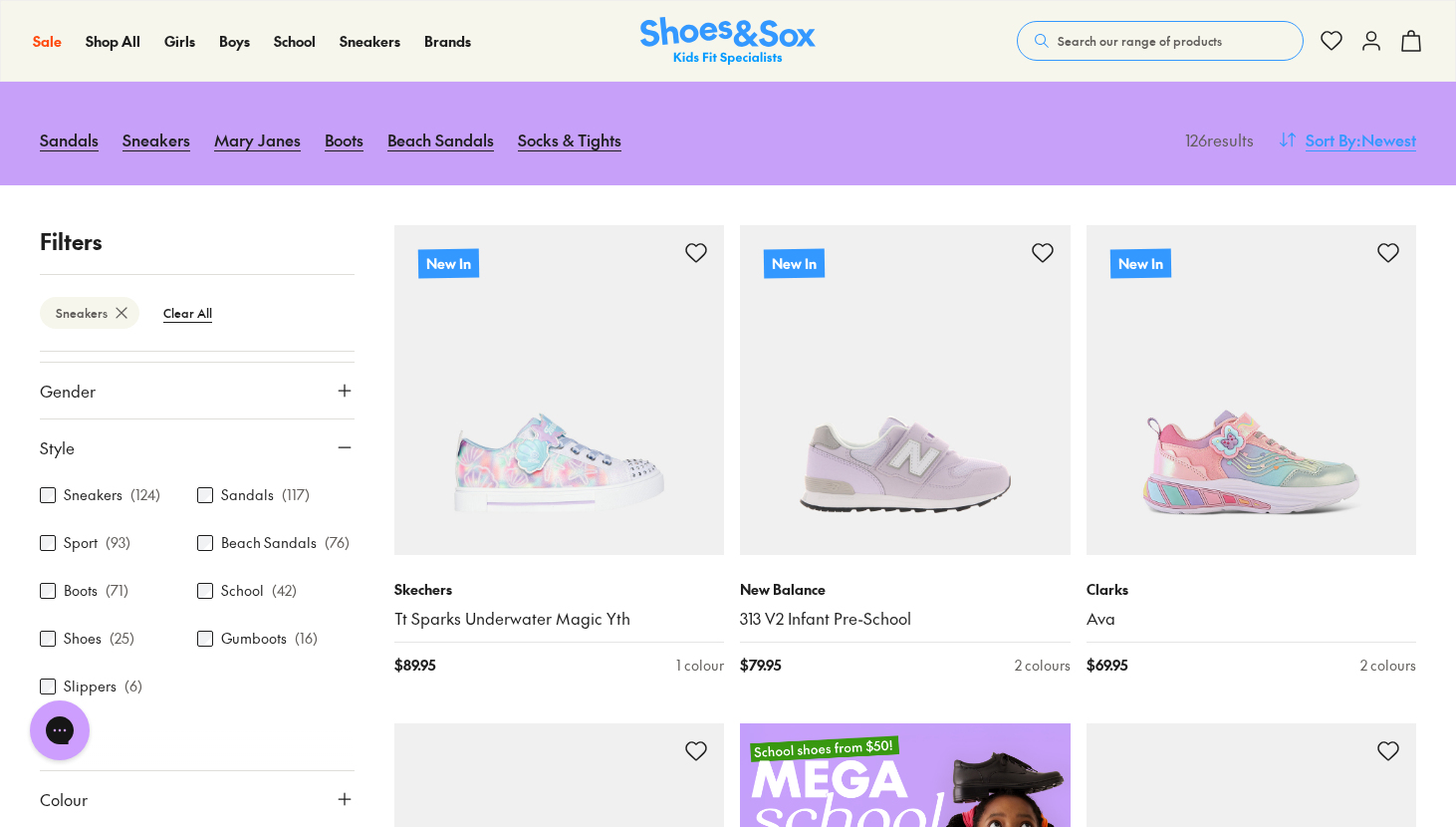 click on "Sort By" at bounding box center [1331, 139] 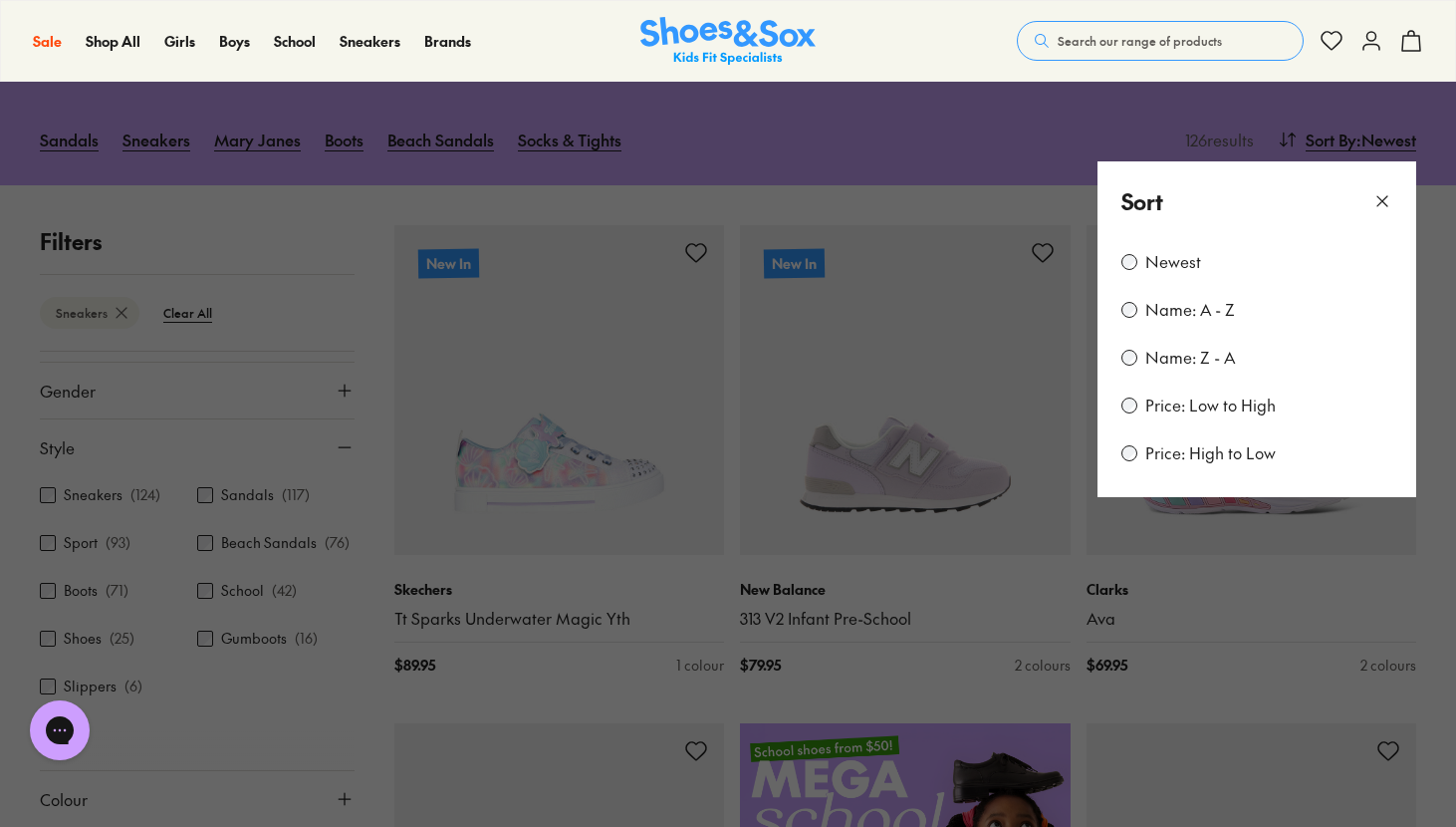 click on "Price: Low to High" at bounding box center (1210, 406) 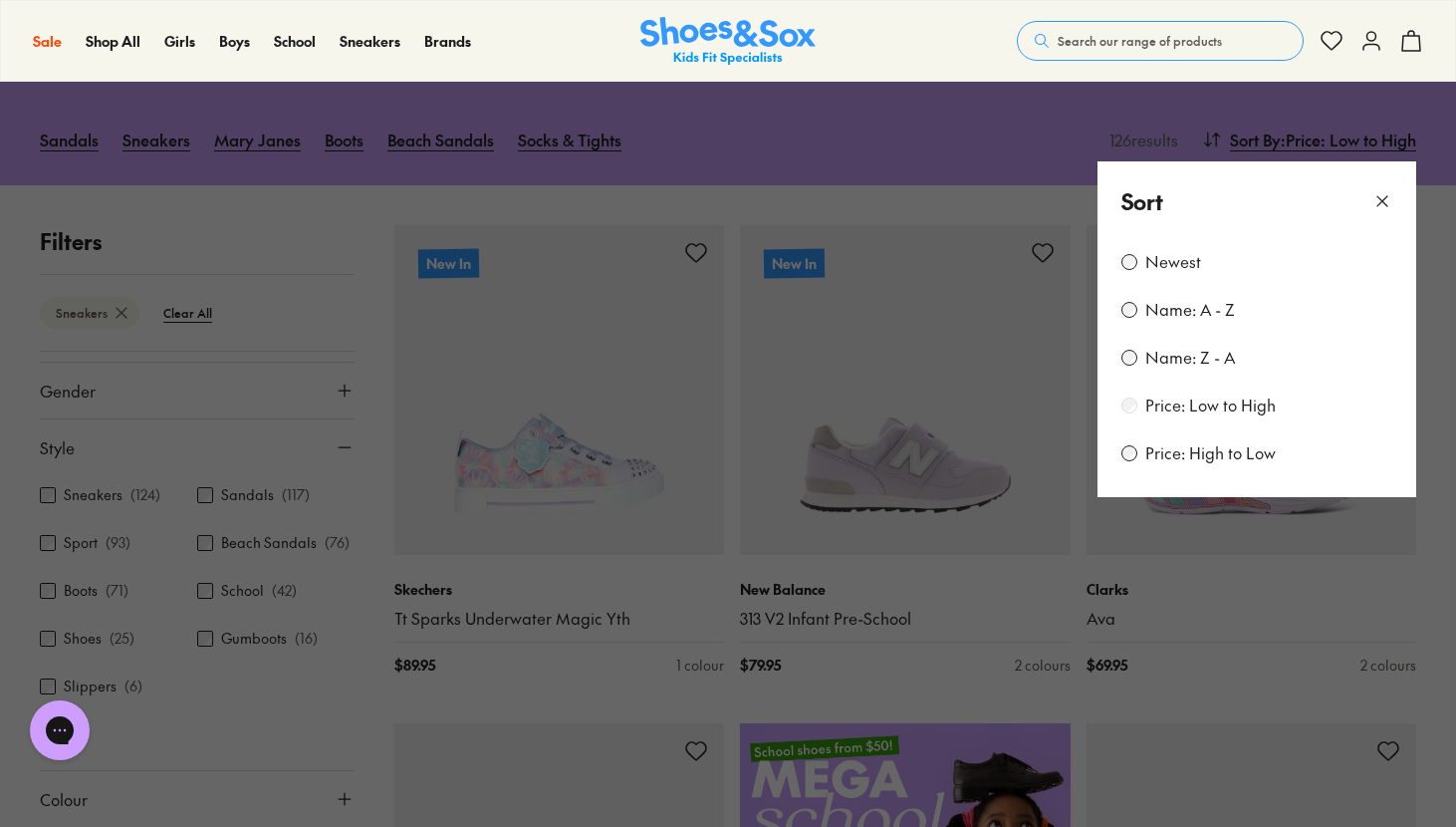 scroll, scrollTop: 86, scrollLeft: 0, axis: vertical 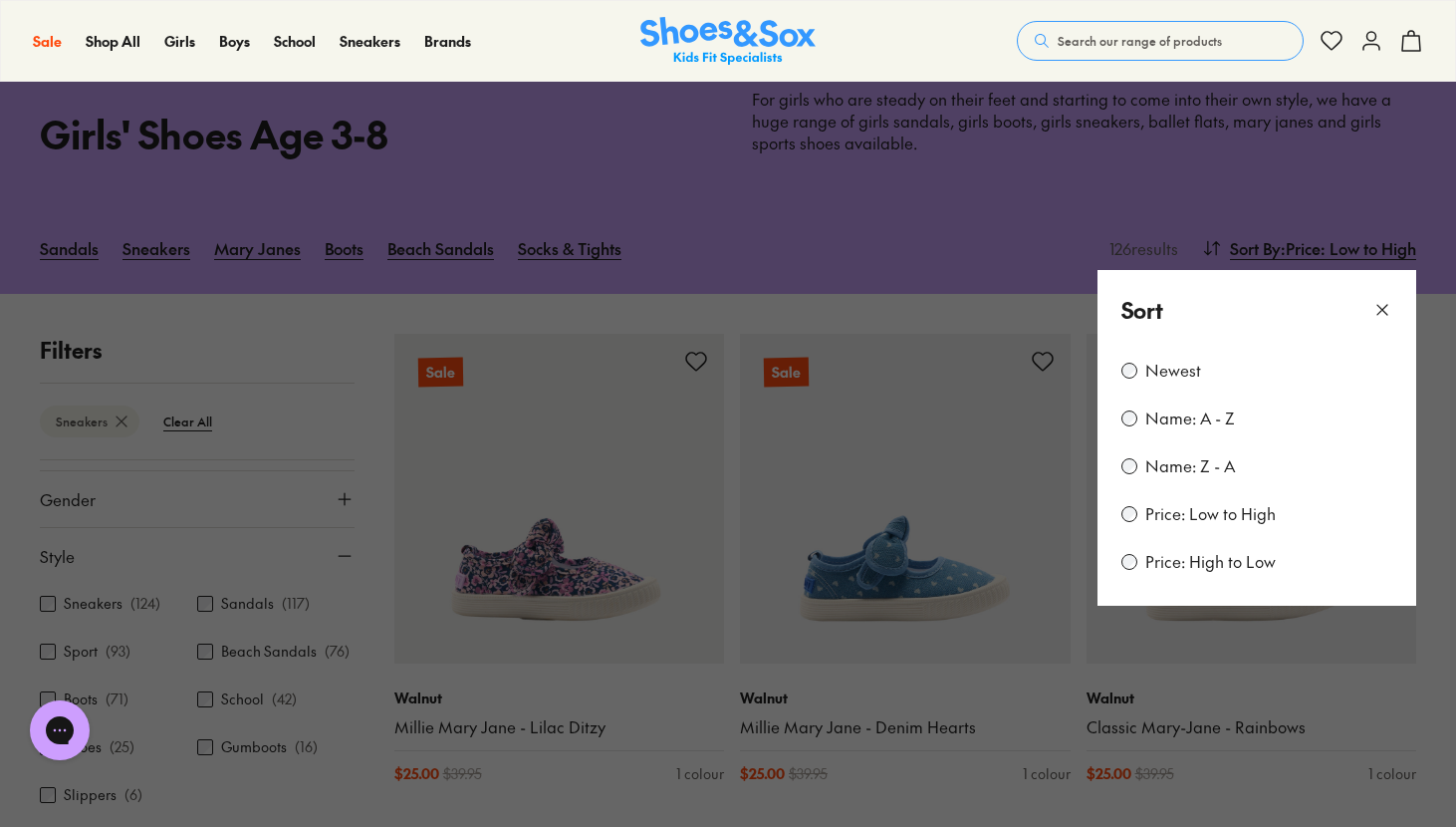 click at bounding box center (728, 414) 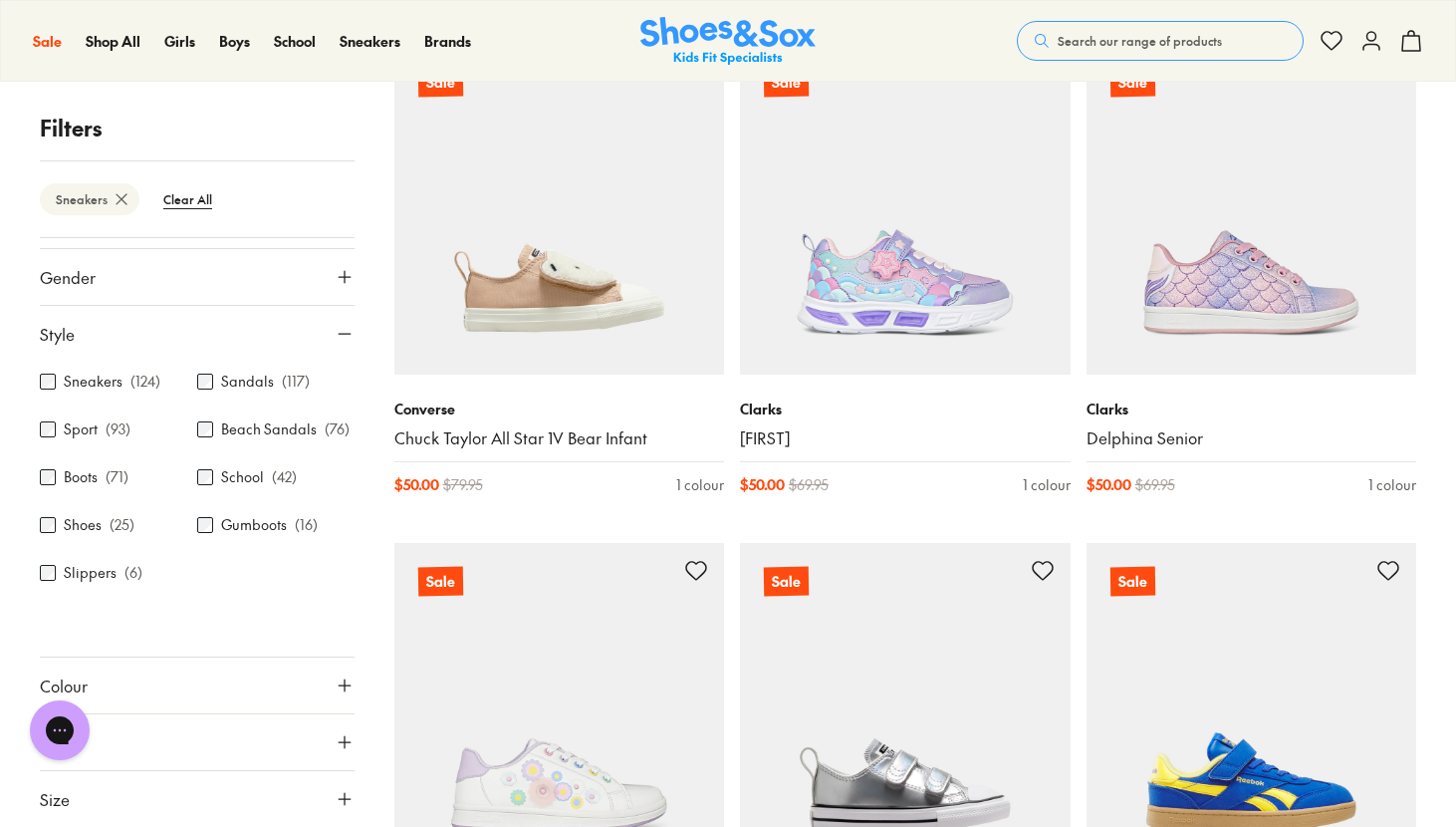scroll, scrollTop: 4384, scrollLeft: 0, axis: vertical 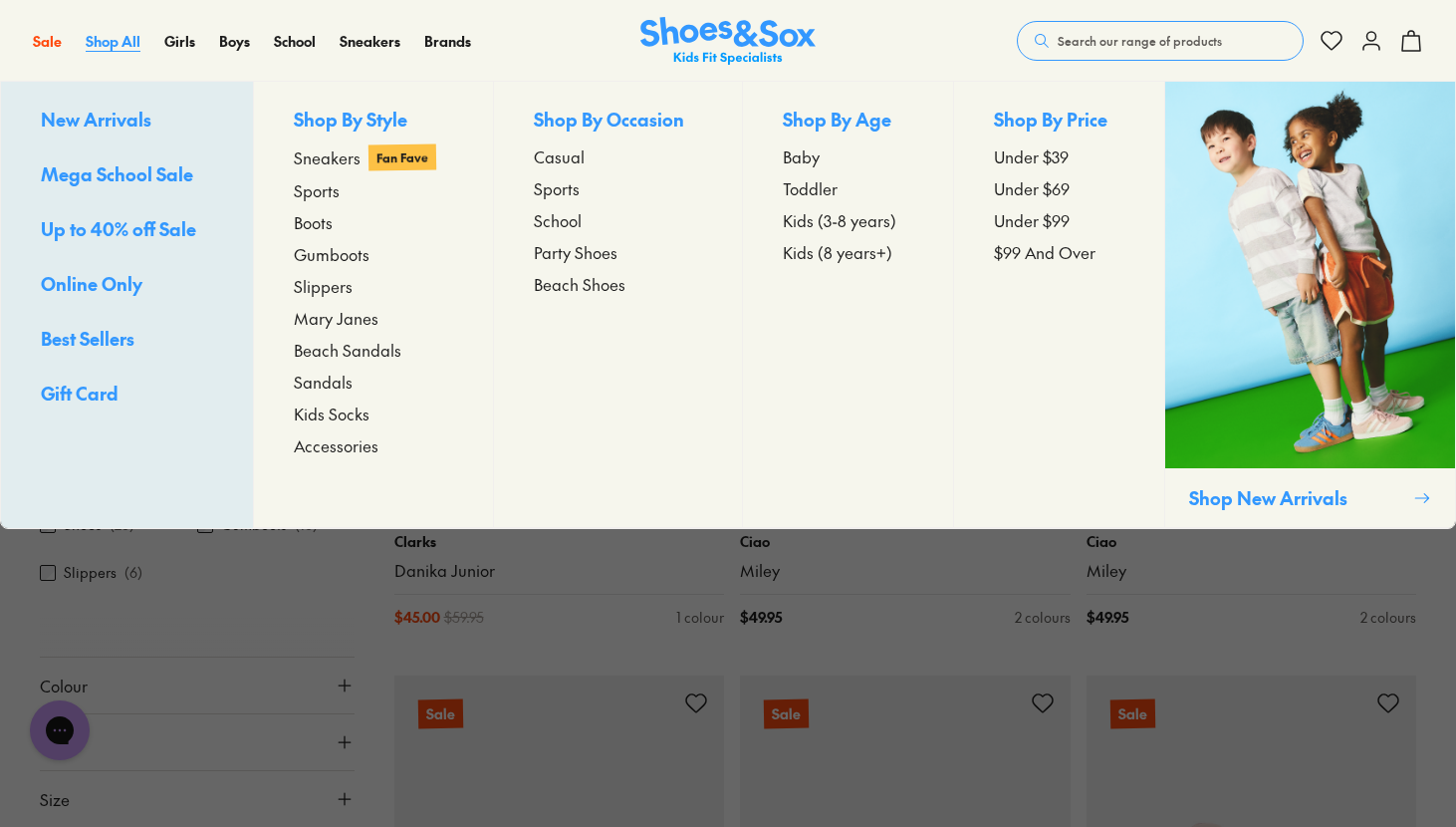 click on "Shop All" at bounding box center (113, 41) 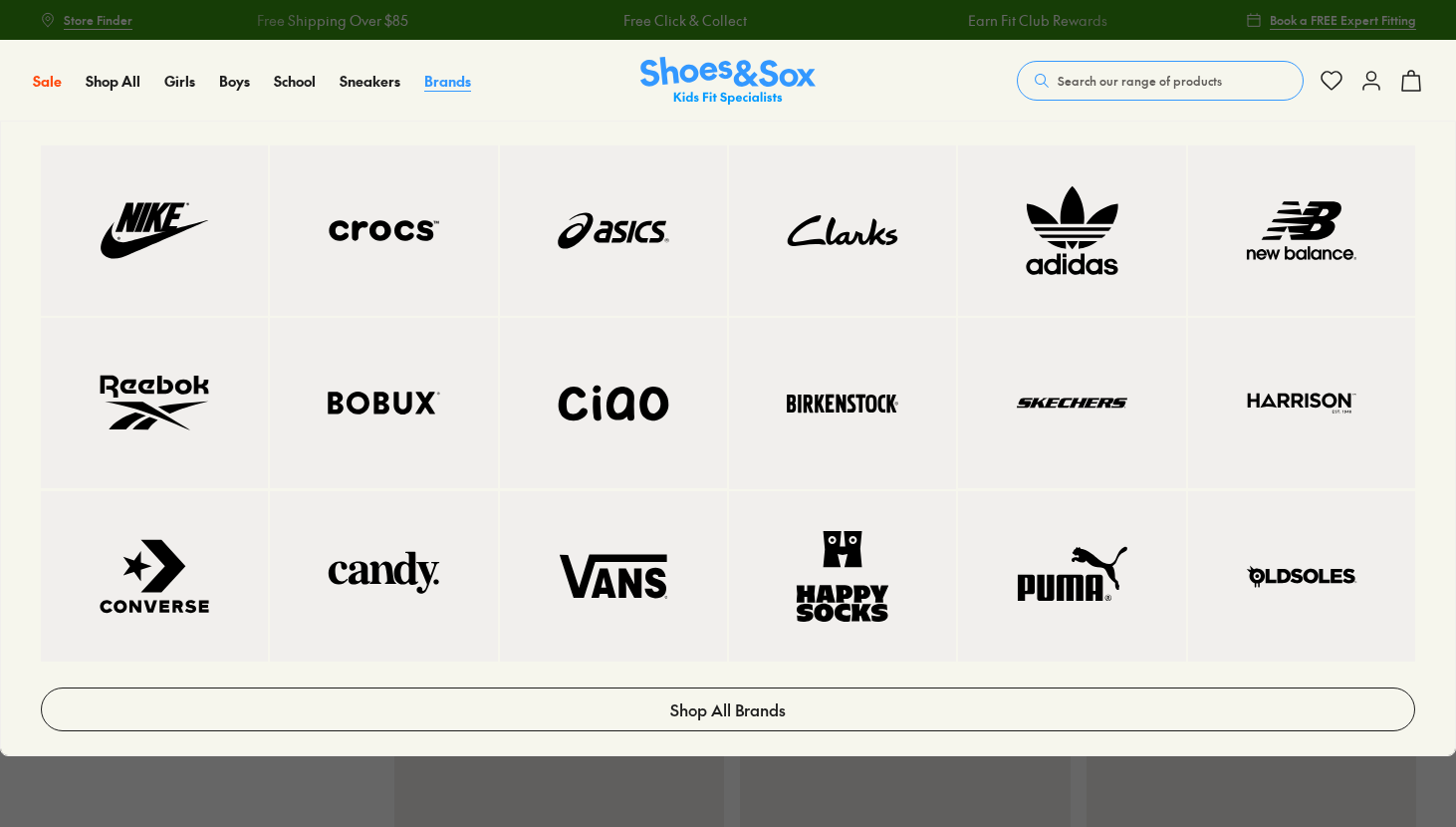 click on "Brands" at bounding box center [447, 81] 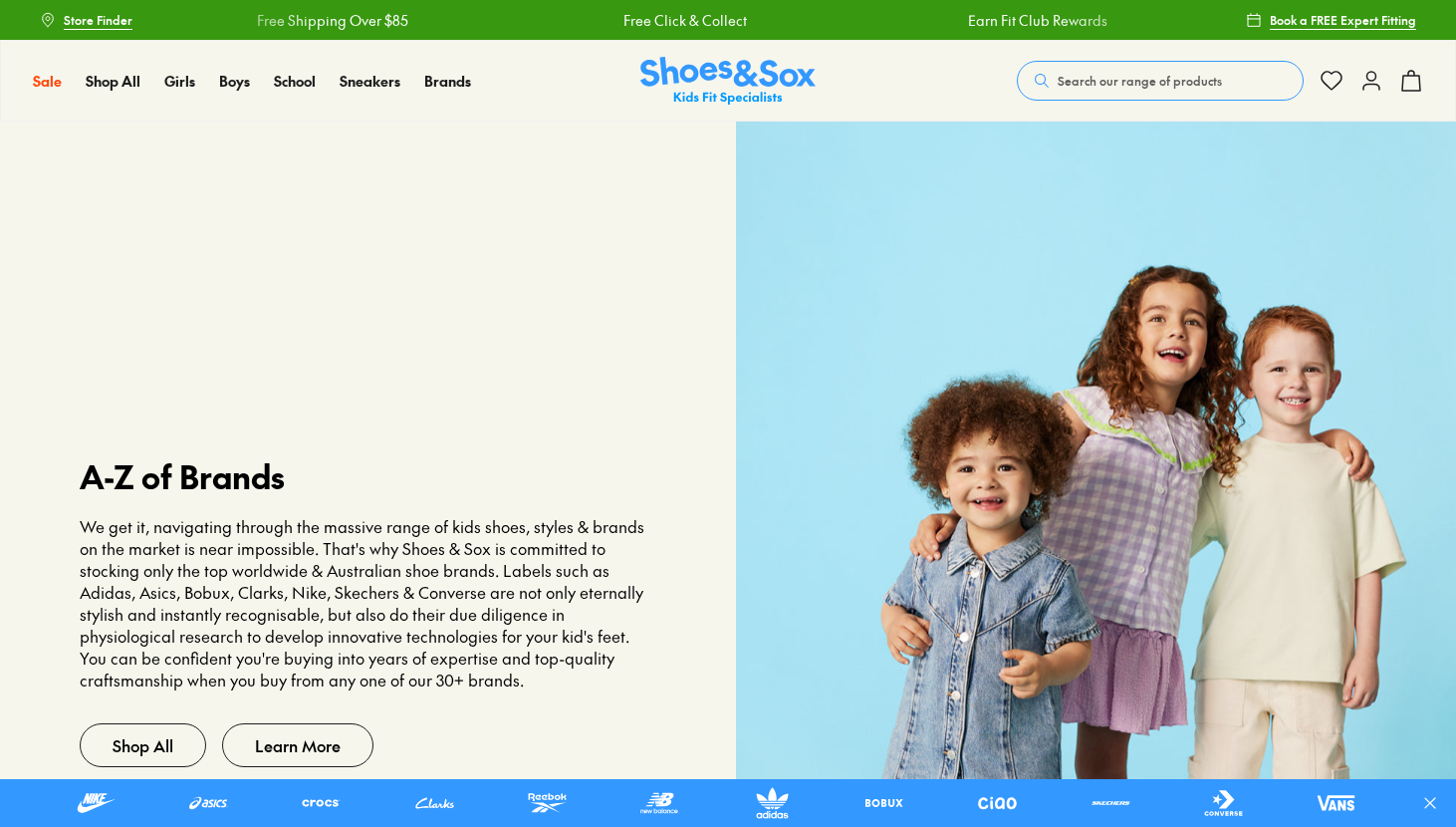 scroll, scrollTop: 0, scrollLeft: 0, axis: both 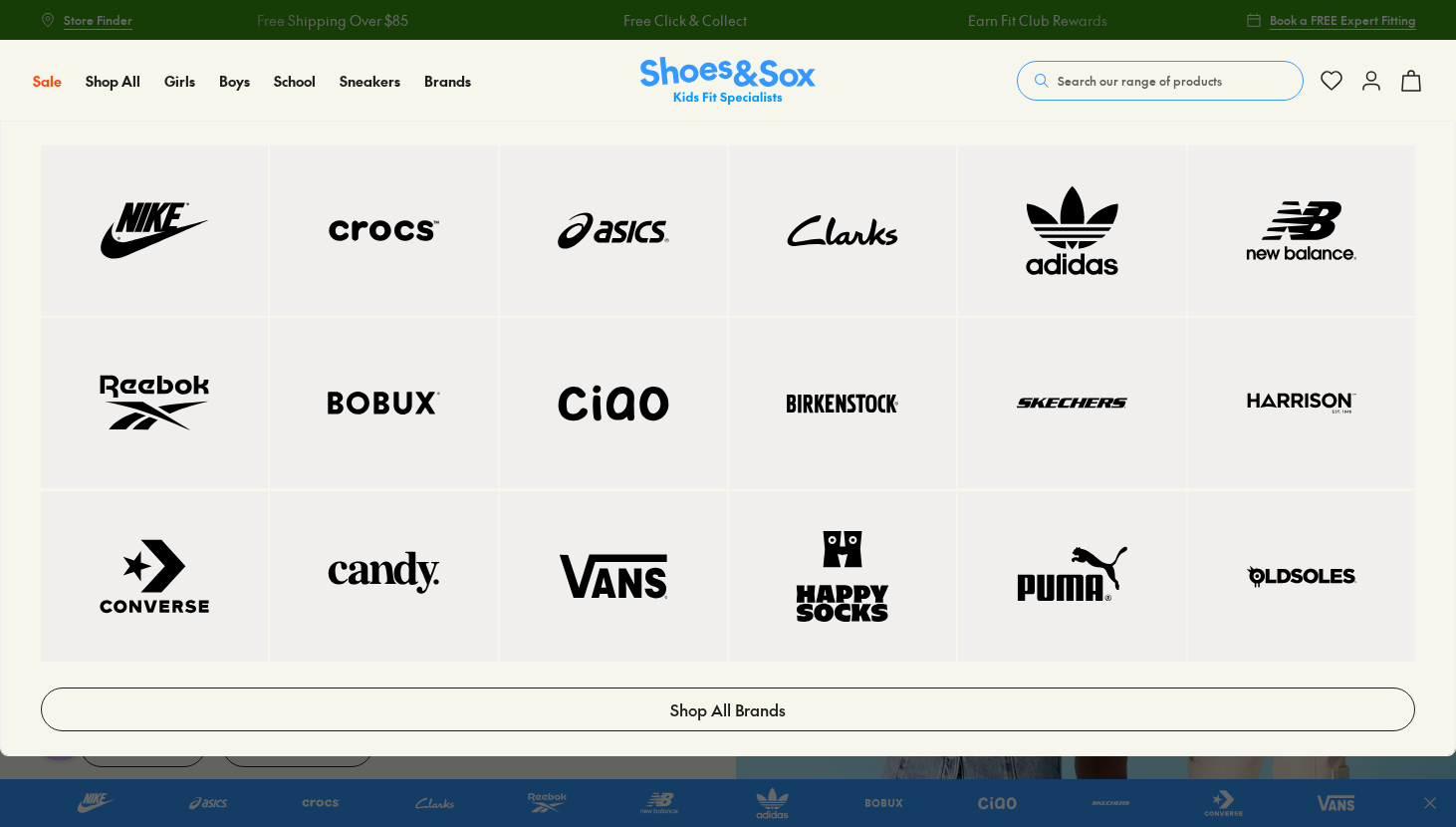 click at bounding box center (1072, 403) 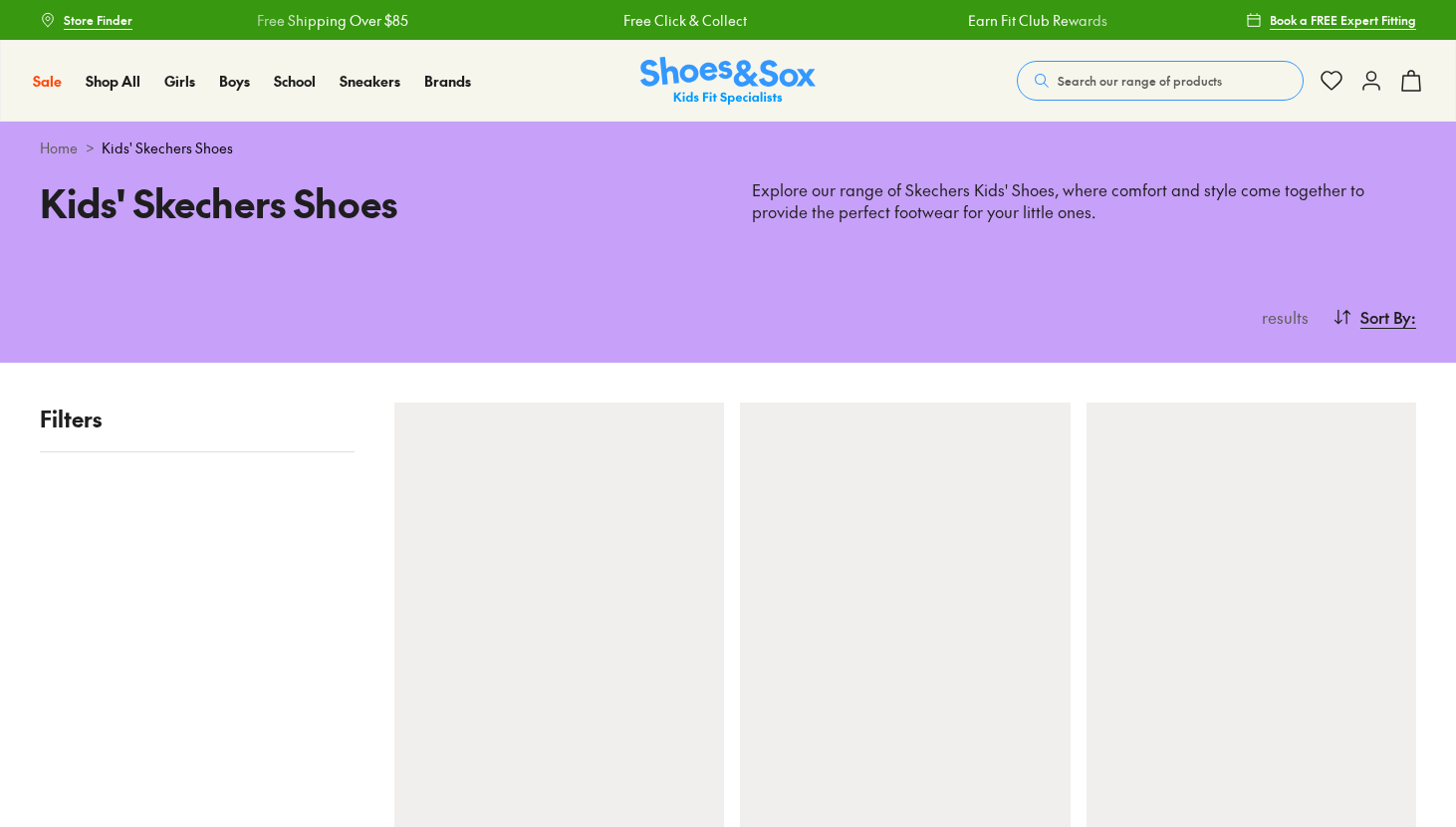 scroll, scrollTop: 0, scrollLeft: 0, axis: both 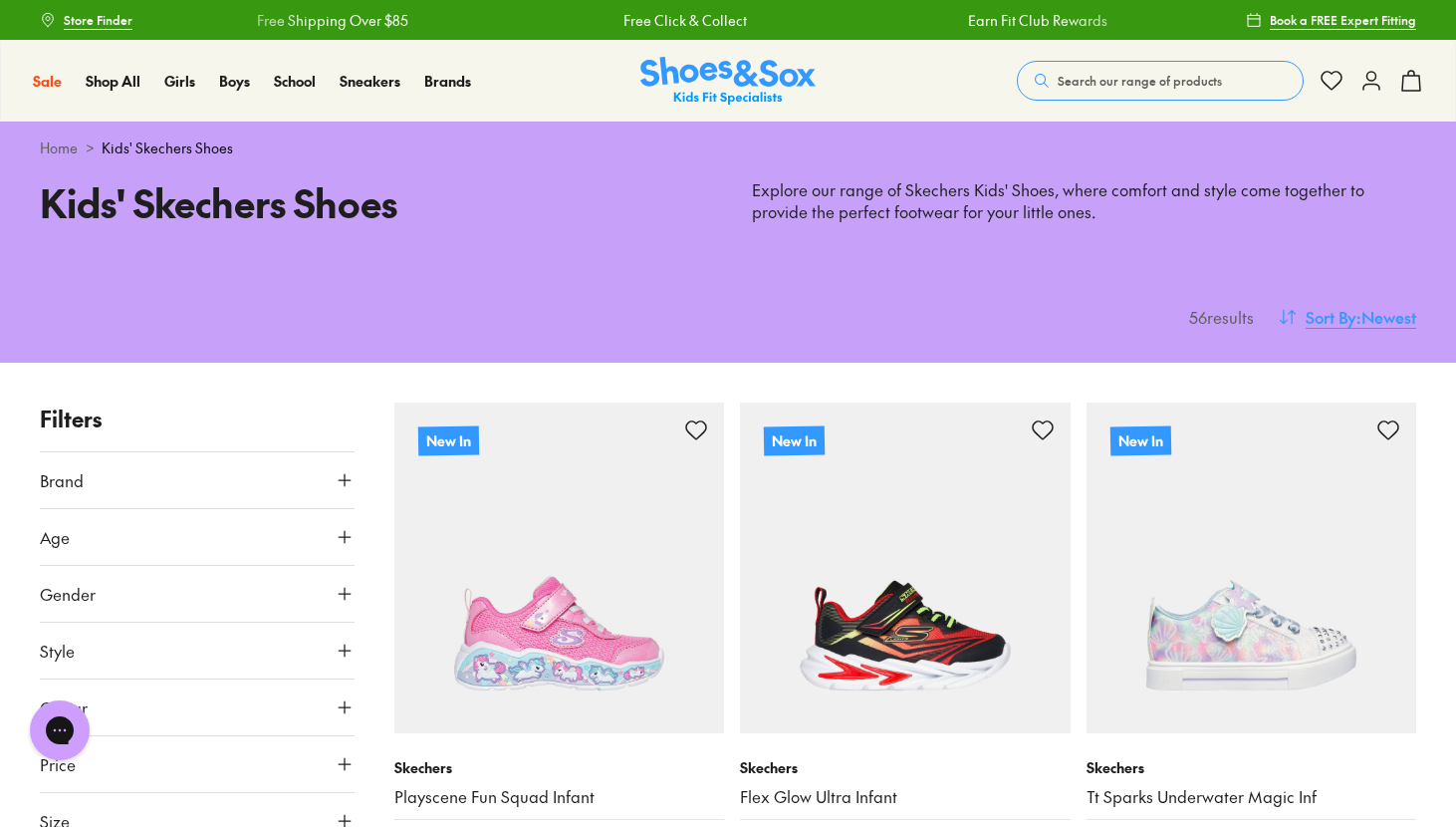 click on ":  Newest" at bounding box center (1386, 317) 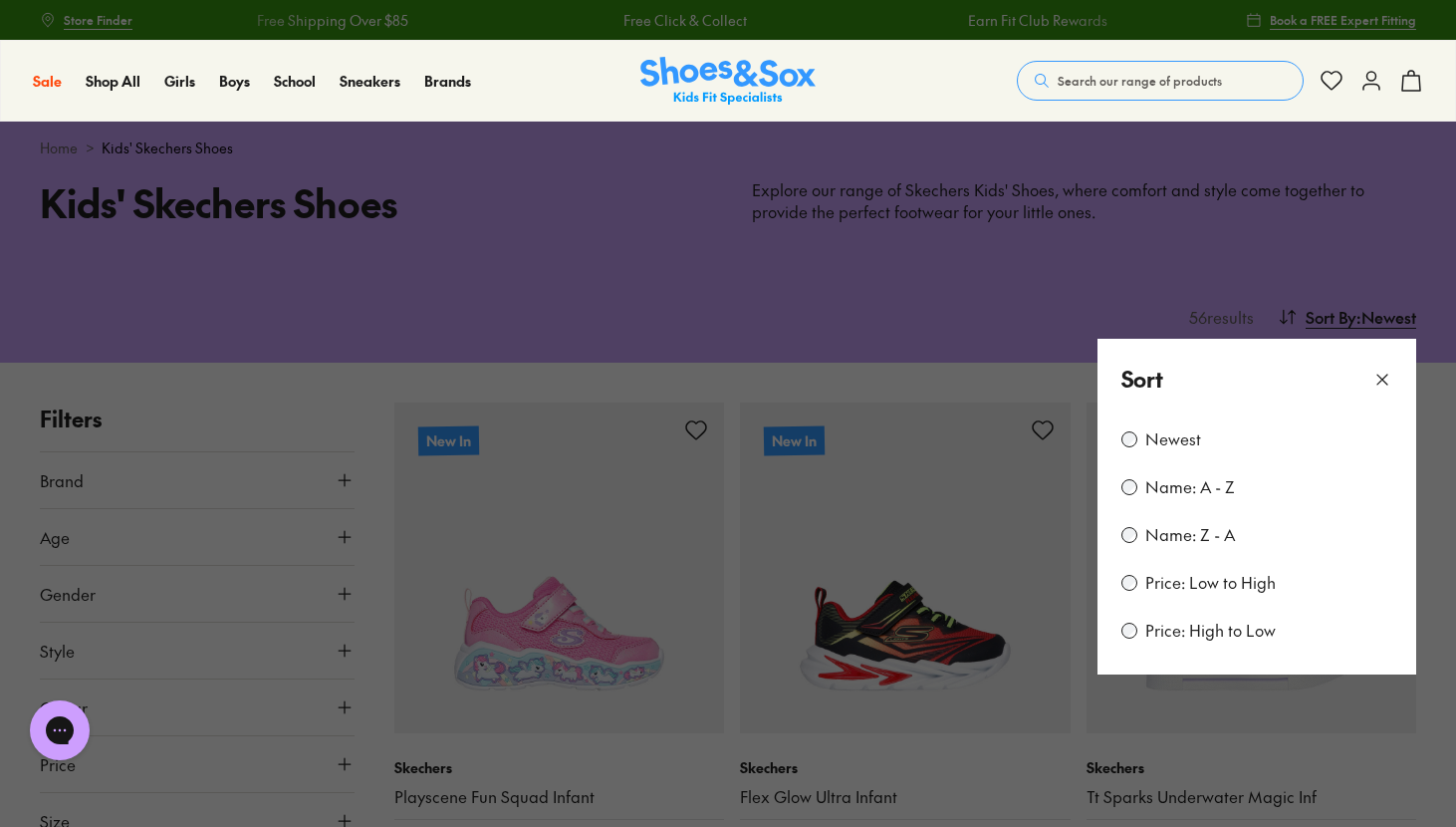 click on "Newest Name: A - Z Name: Z - A Price: Low to High Price: High to Low" at bounding box center (1257, 547) 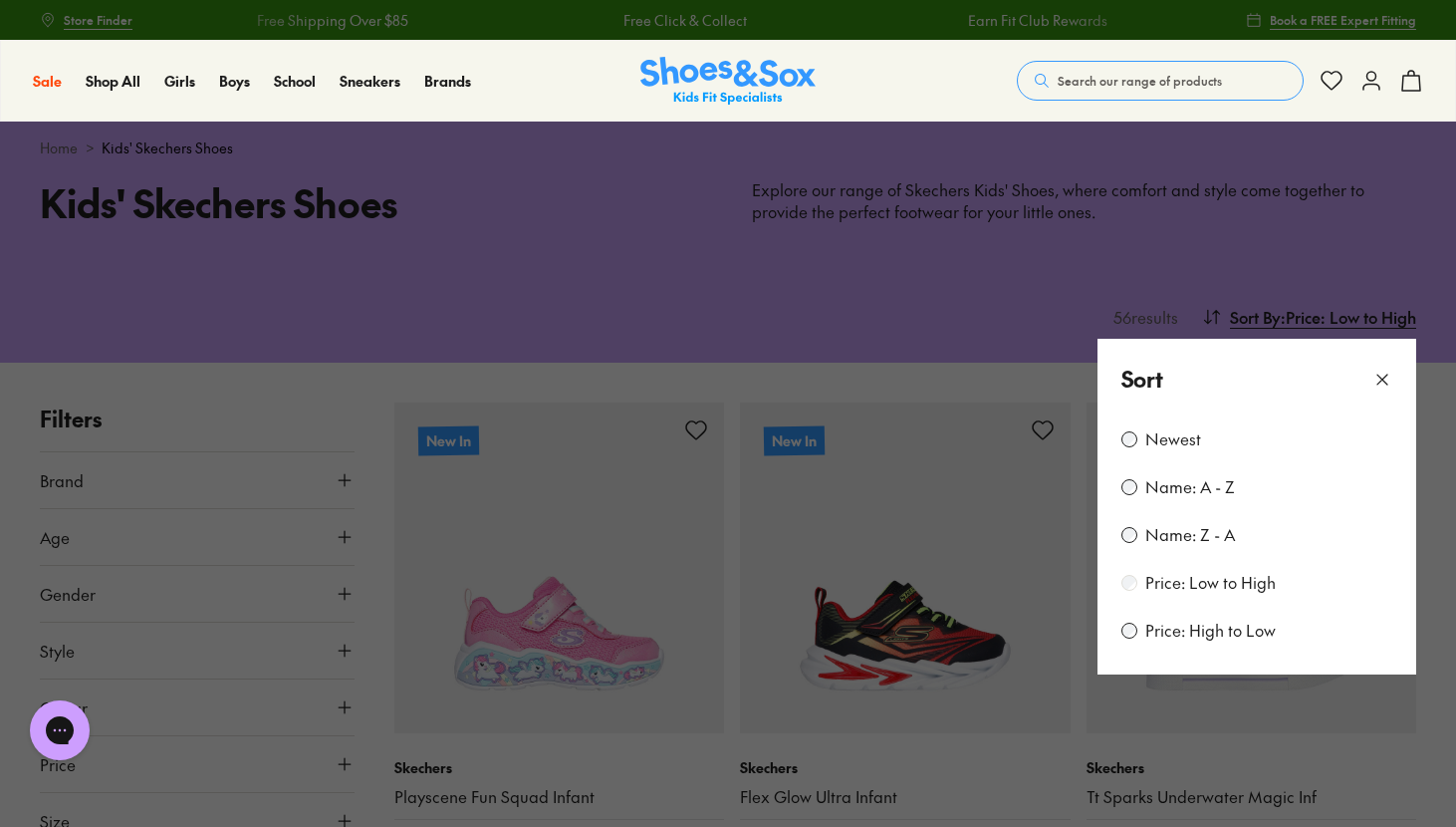 scroll, scrollTop: 183, scrollLeft: 0, axis: vertical 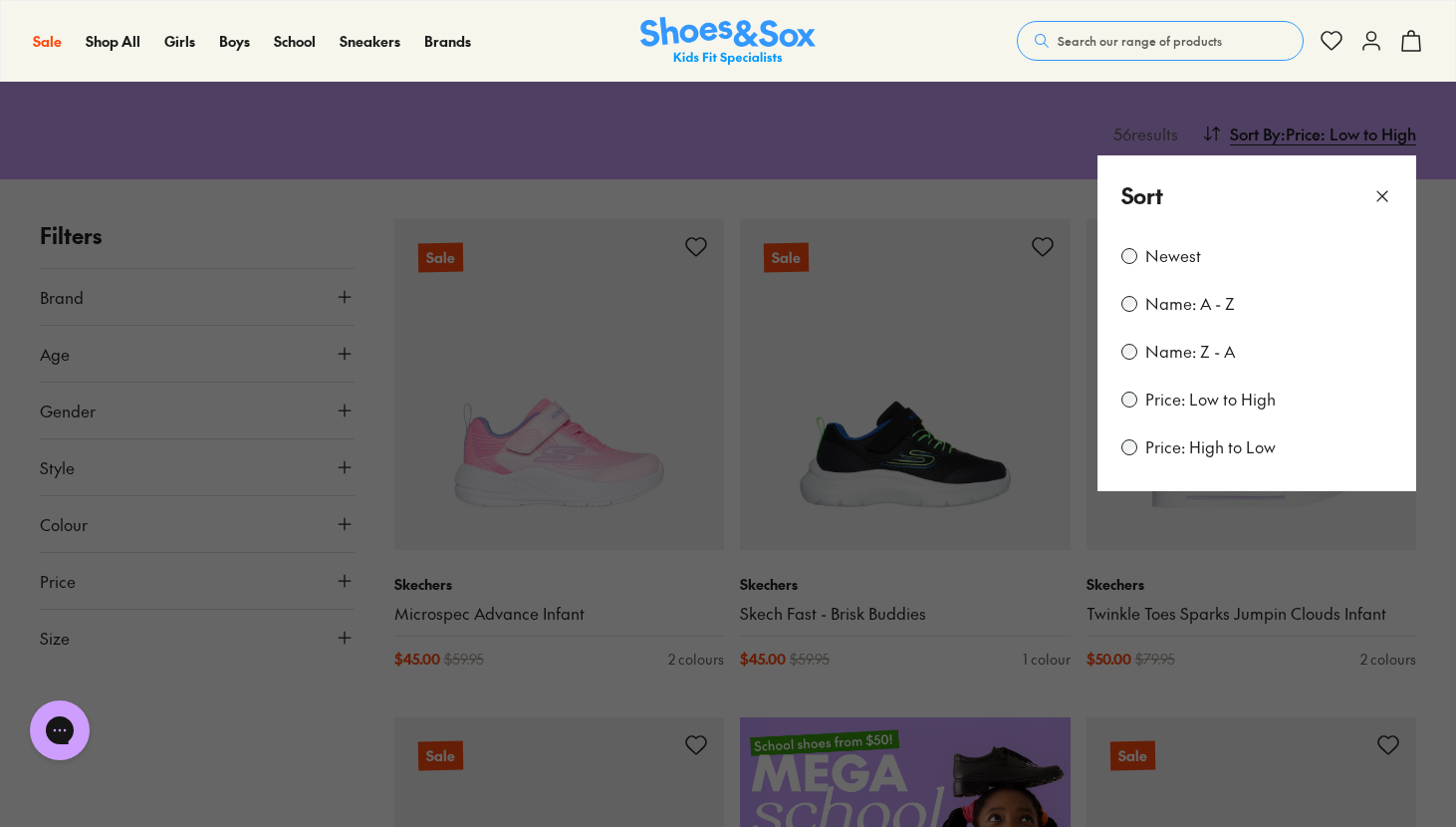 click 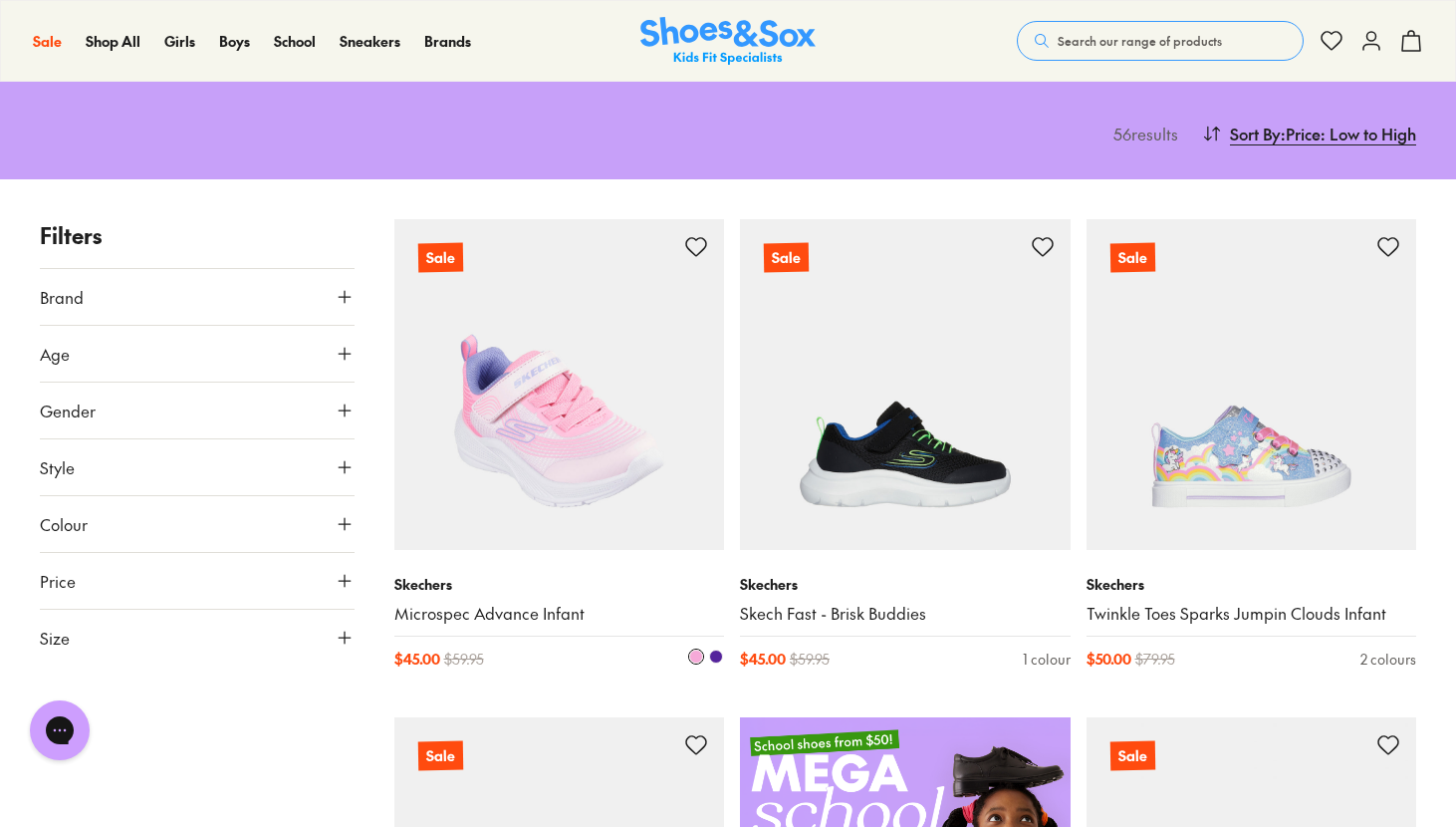click at bounding box center (560, 385) 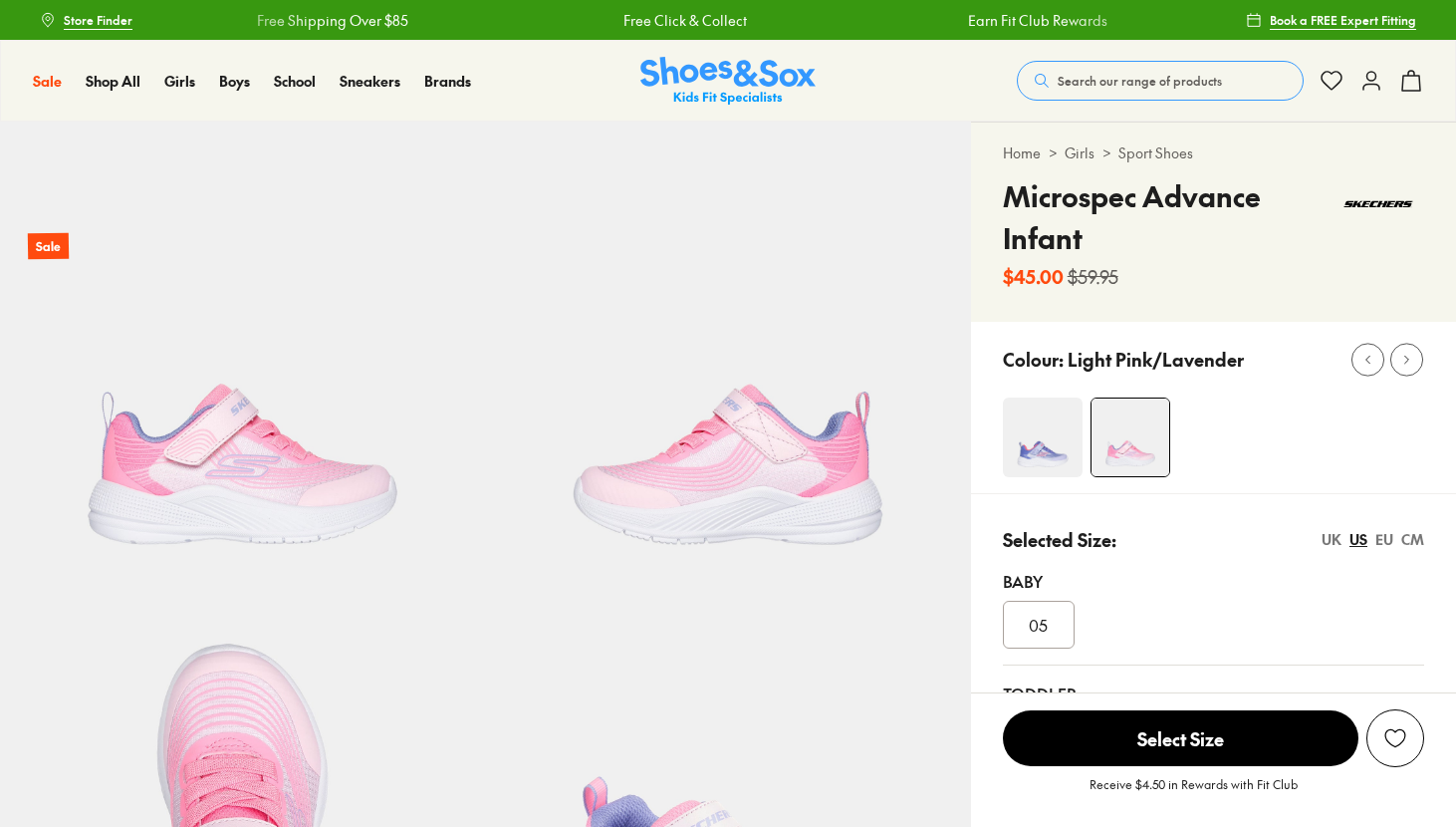 scroll, scrollTop: 0, scrollLeft: 0, axis: both 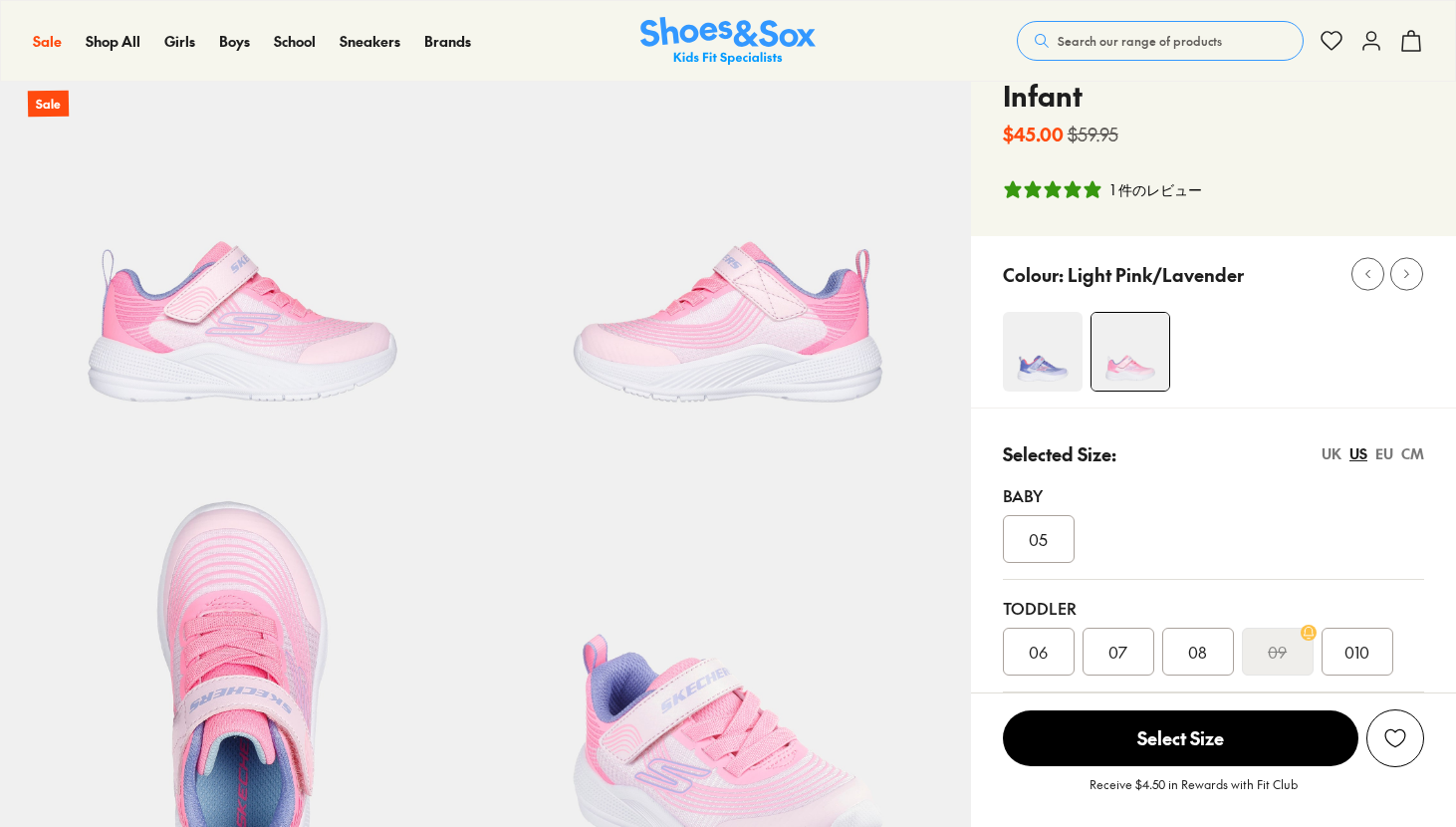select on "*" 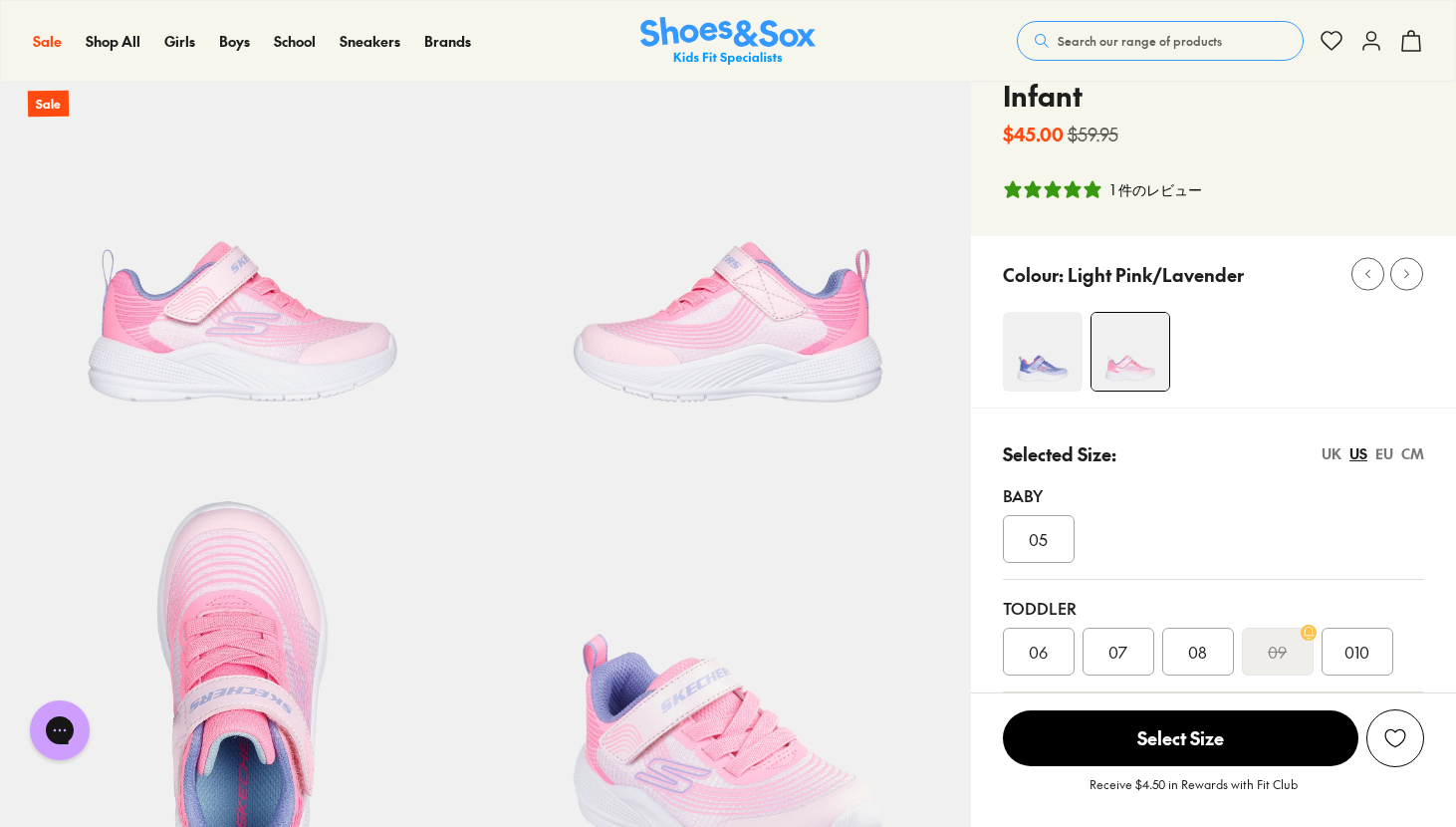 scroll, scrollTop: 0, scrollLeft: 0, axis: both 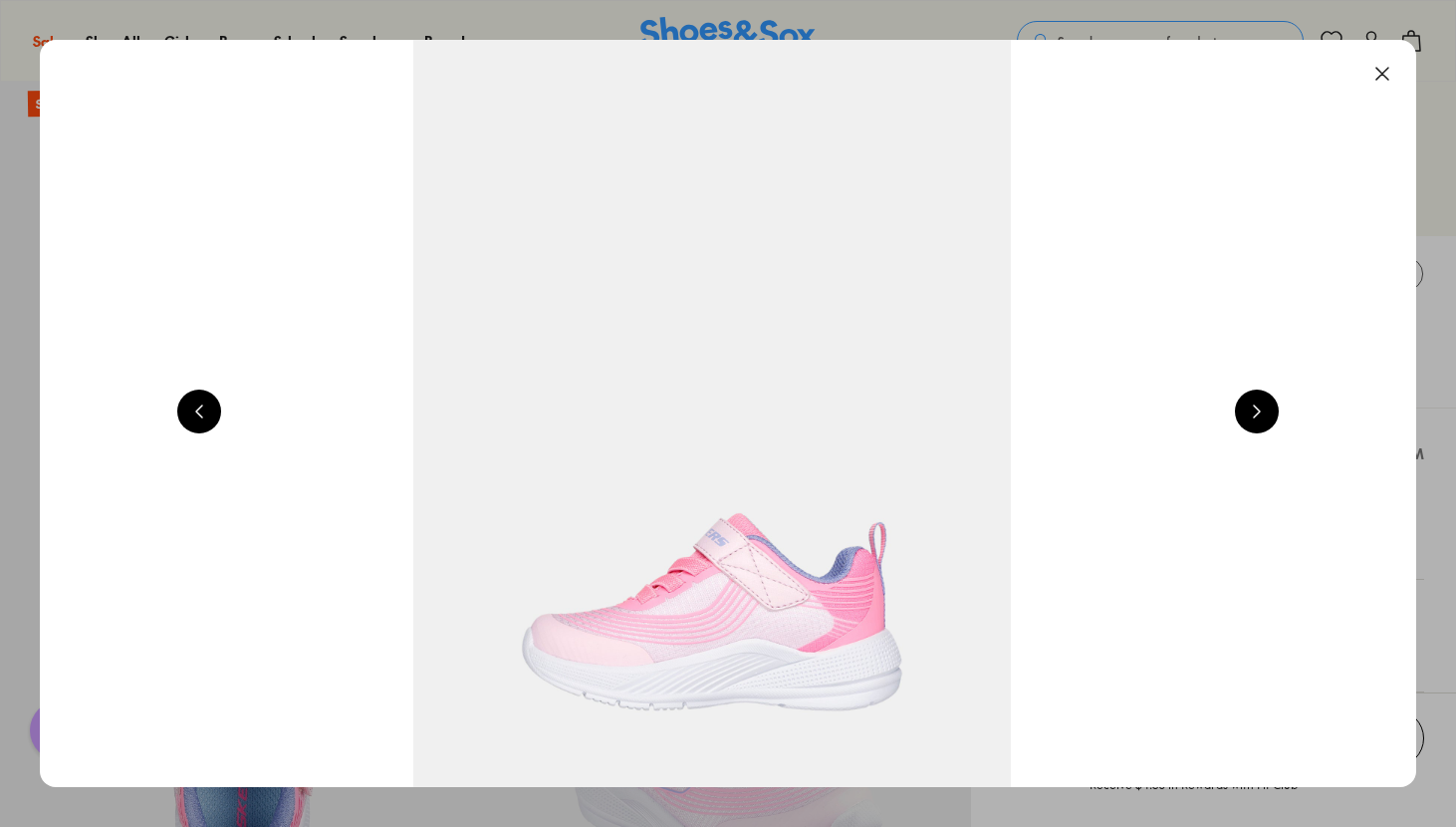 click at bounding box center (1257, 412) 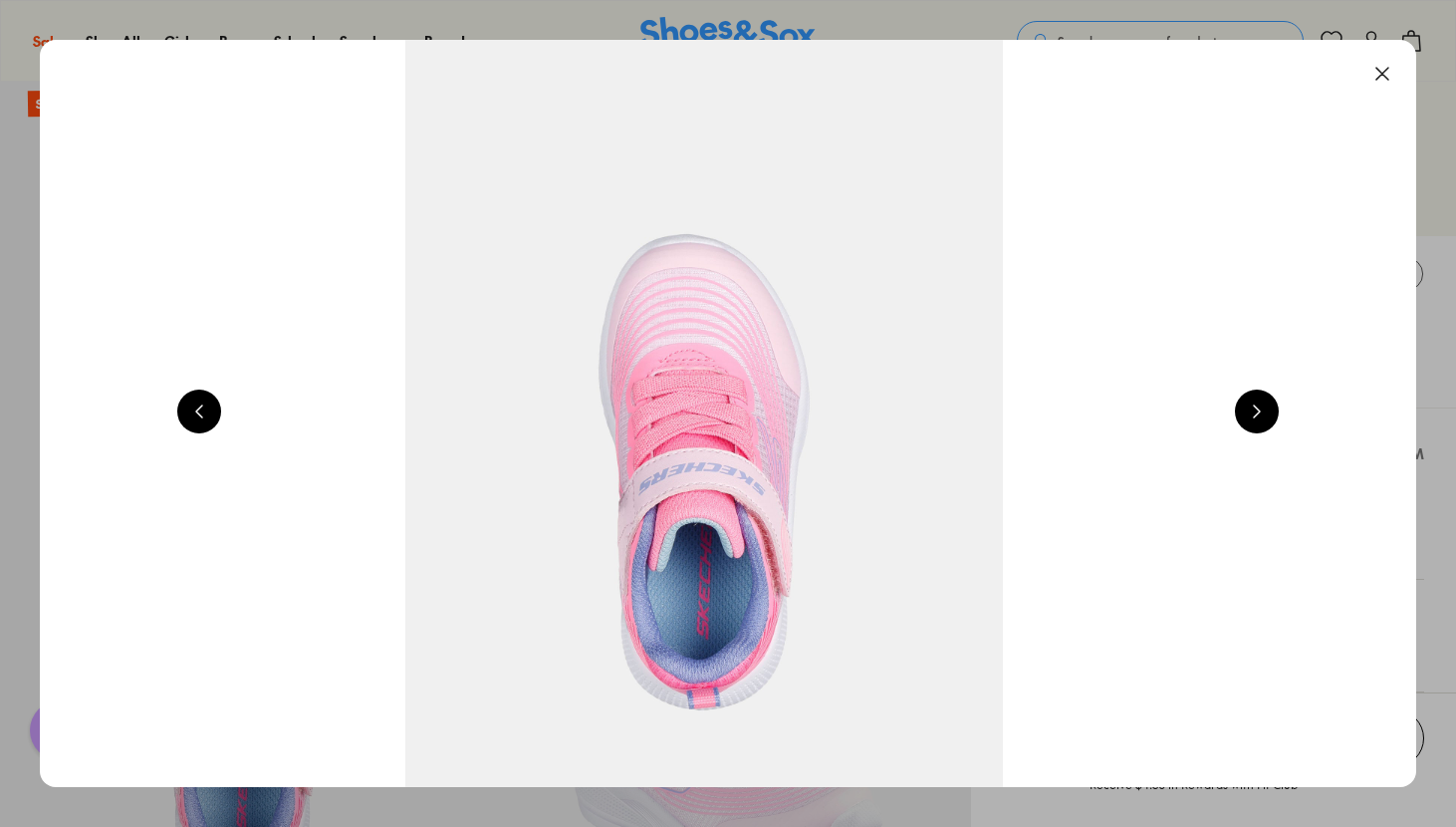click at bounding box center [1257, 412] 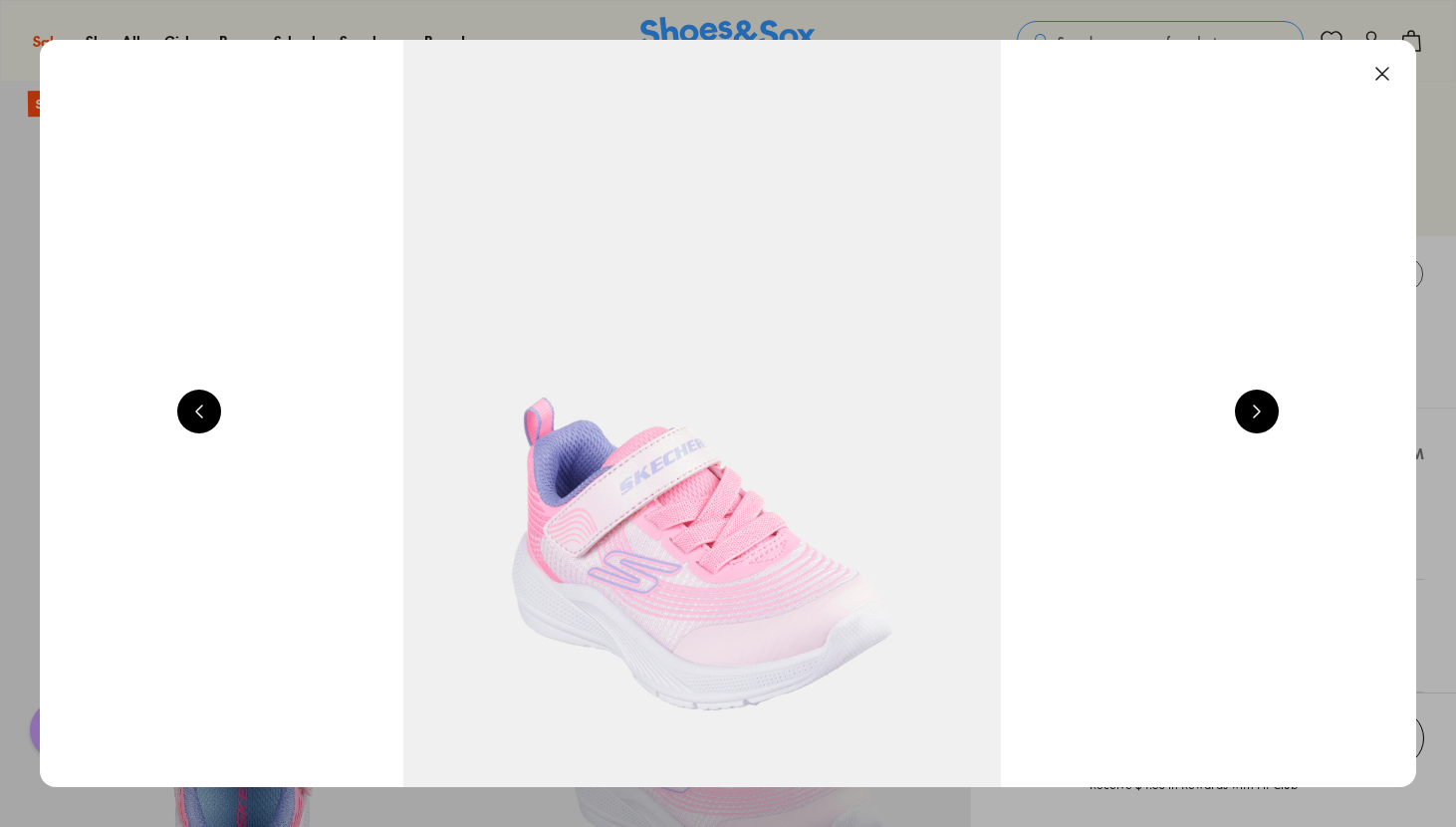 scroll, scrollTop: 0, scrollLeft: 5537, axis: horizontal 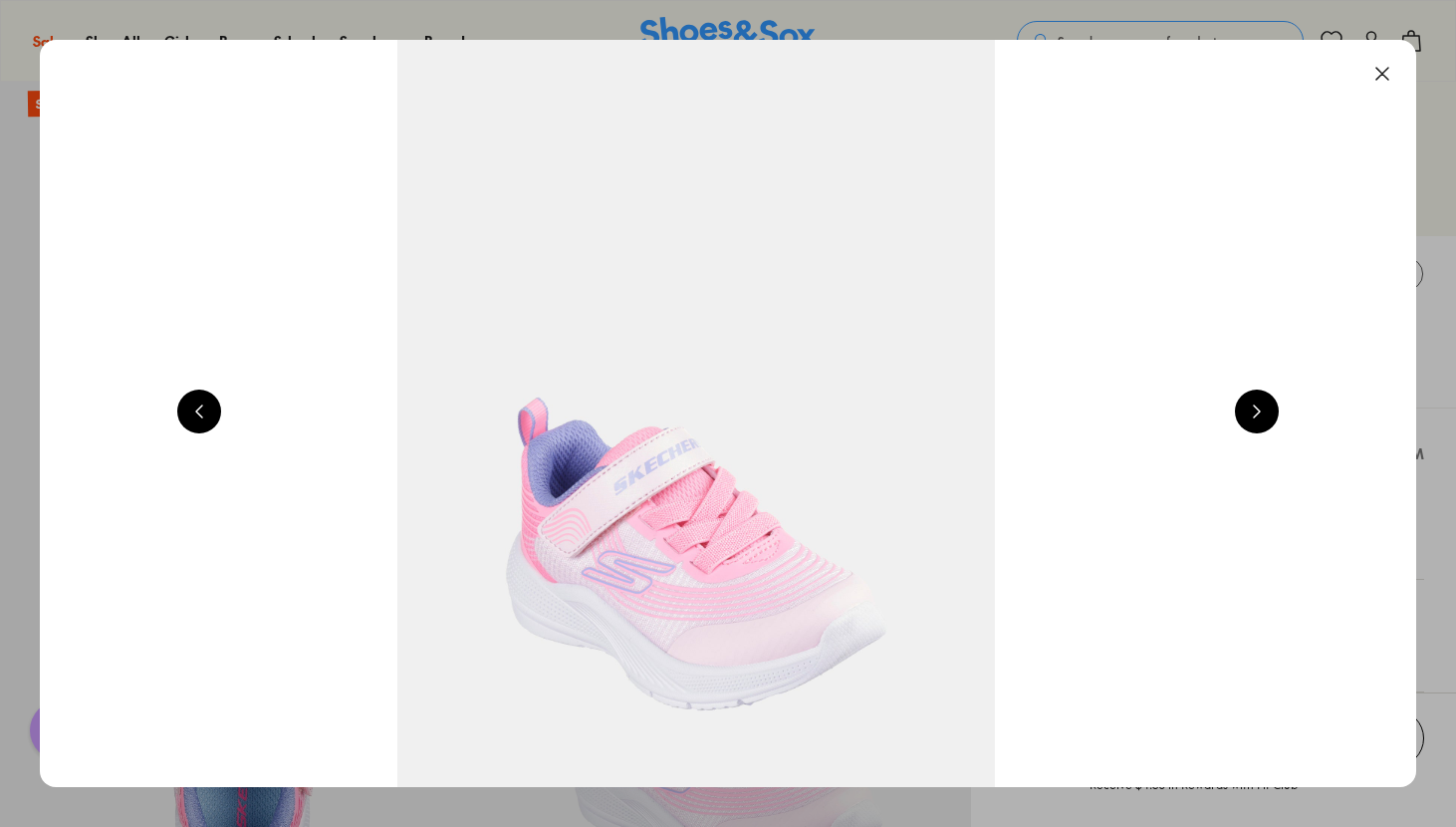 click on "Skip to Main Content
Store Finder
Free Shipping Over $85
Free Click & Collect
Earn Fit Club Rewards
Free Shipping Over $85
Free Click & Collect
Earn Fit Club Rewards
Book a FREE Expert Fitting
Sale
Sale
Shop All
Mega School Sale
Up to 40% off Sale
$5 Toys" at bounding box center (728, 2024) 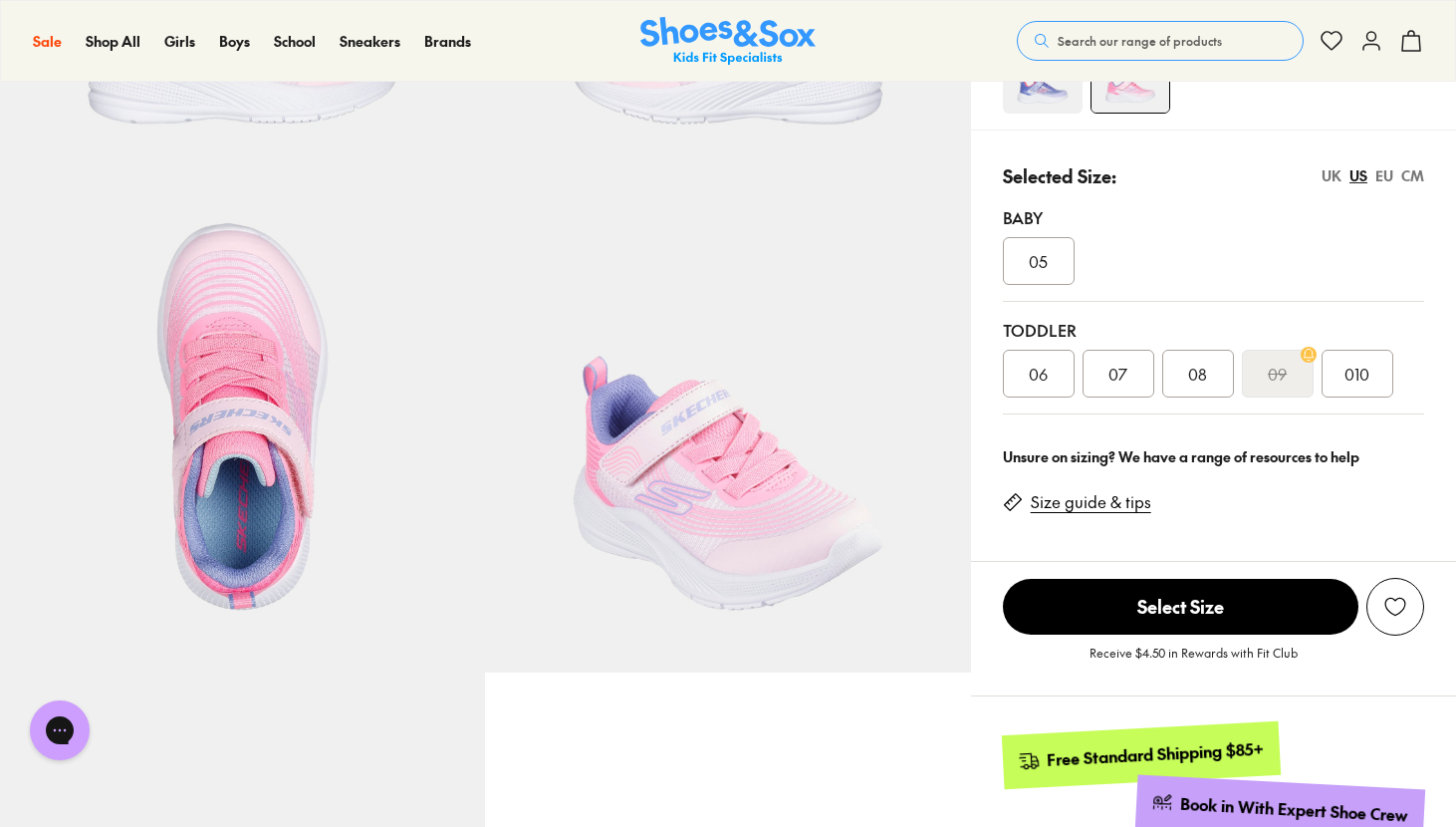 scroll, scrollTop: 363, scrollLeft: 0, axis: vertical 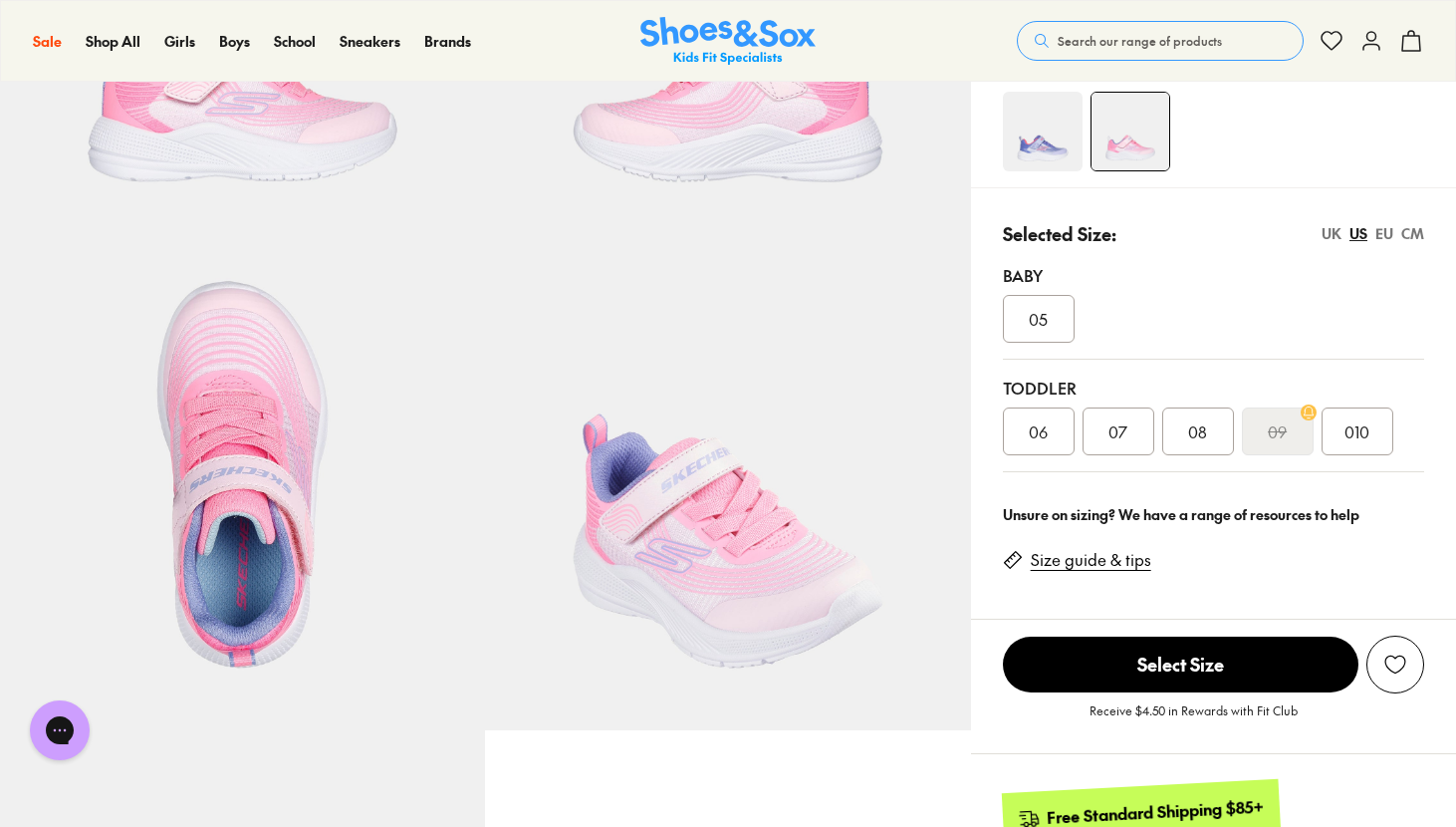 click on "CM" at bounding box center (1412, 233) 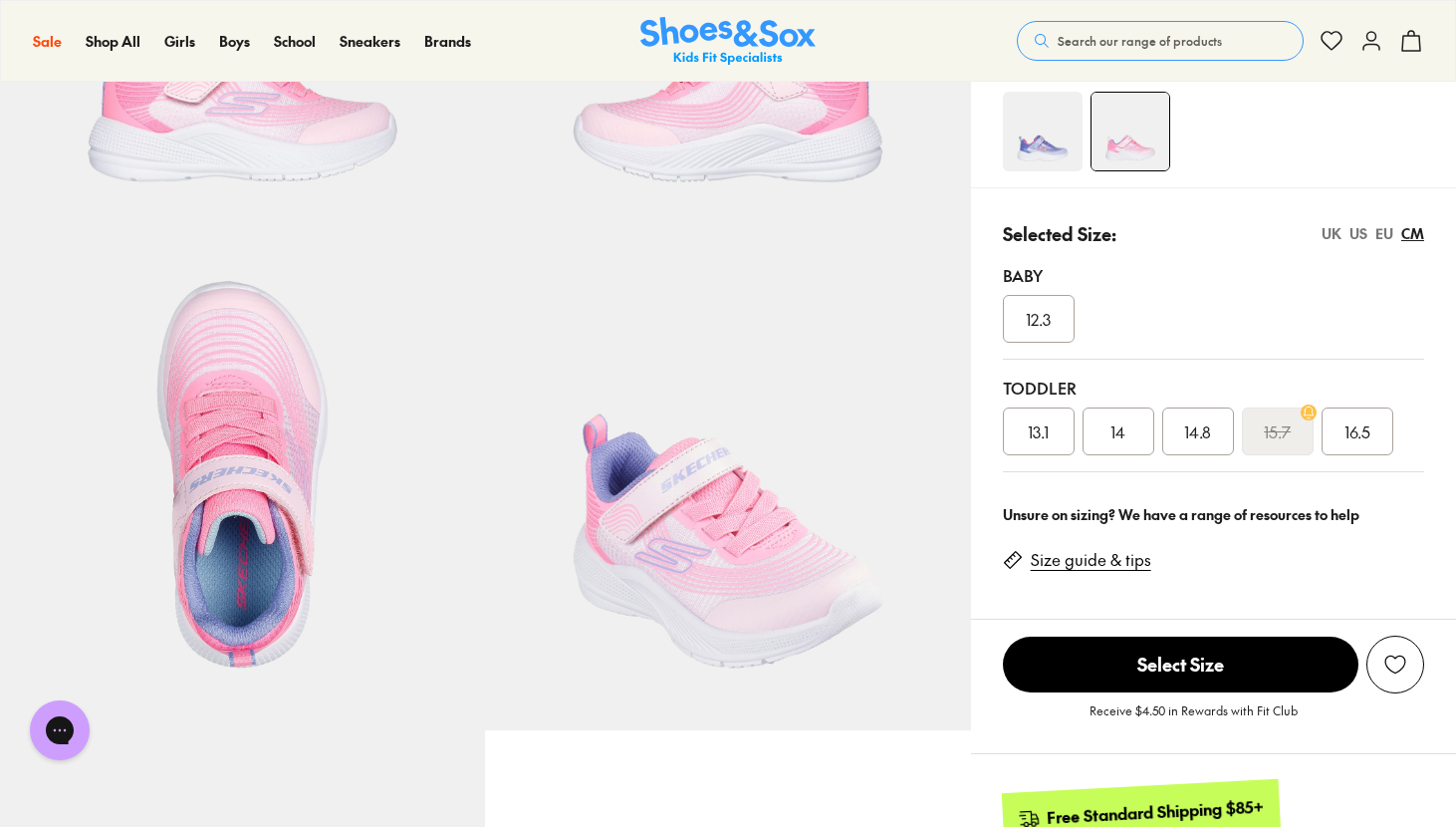 click on "EU" at bounding box center (1384, 233) 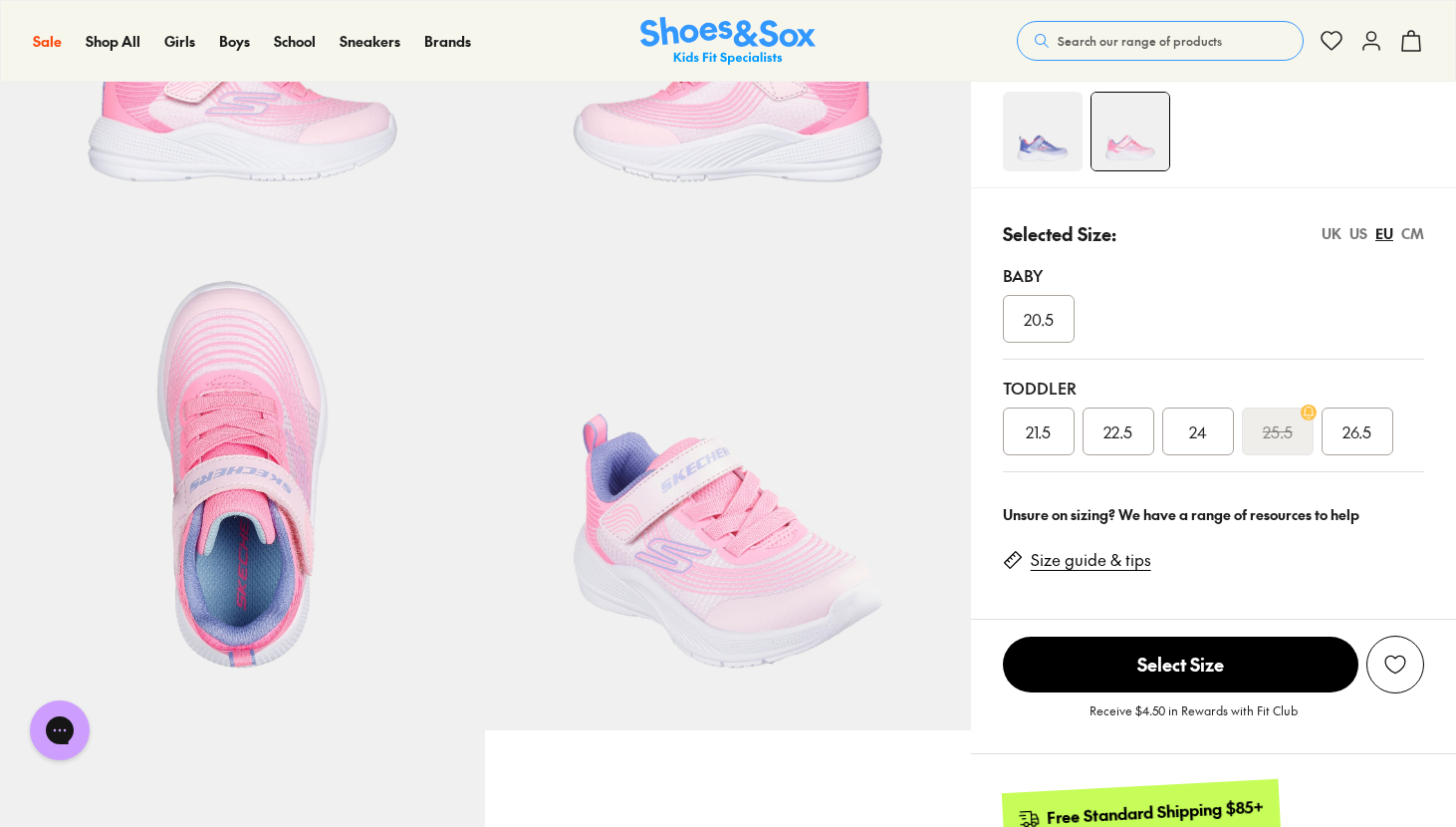 click on "US" at bounding box center (1358, 233) 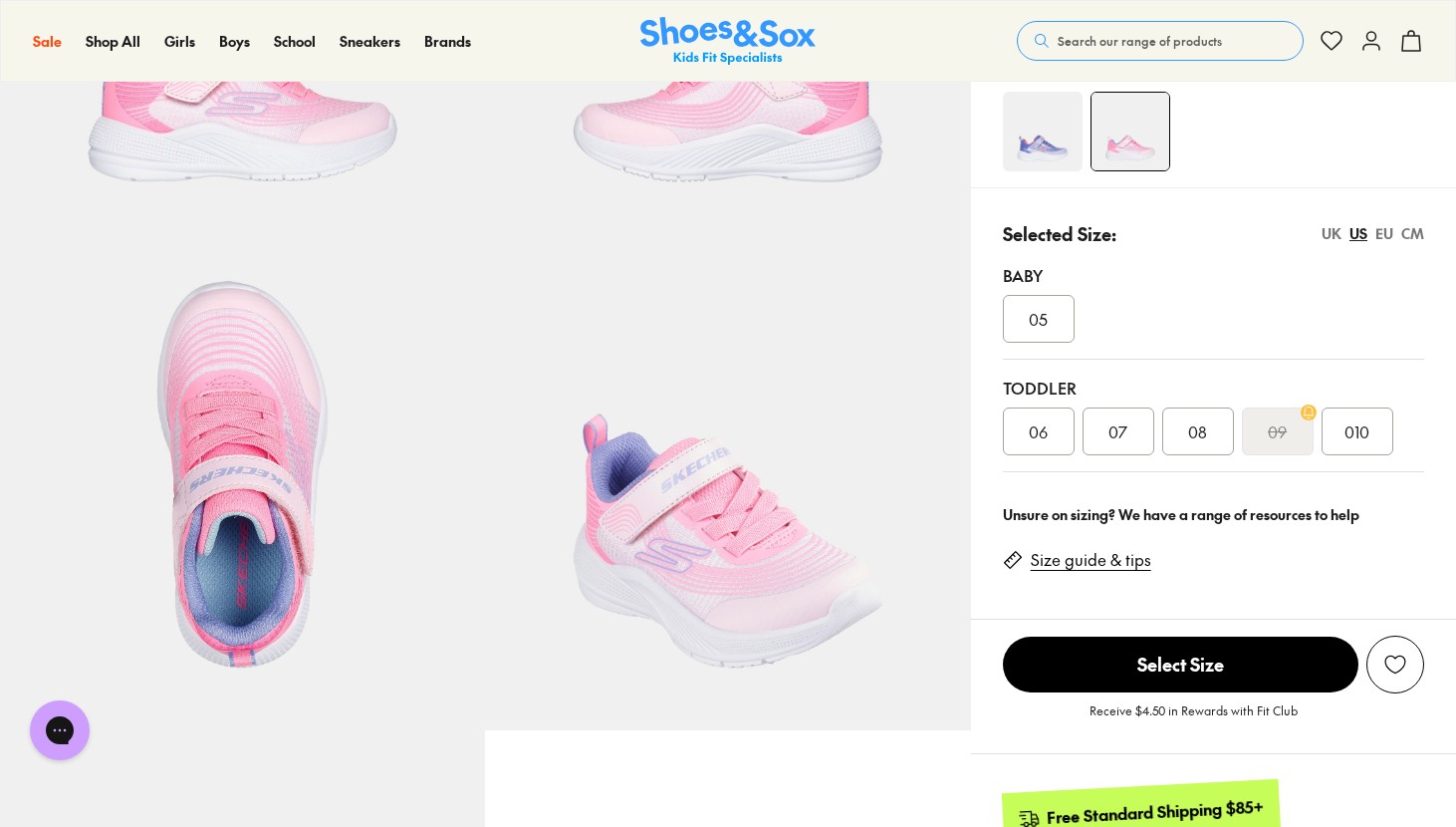 click on "CM" at bounding box center [1412, 233] 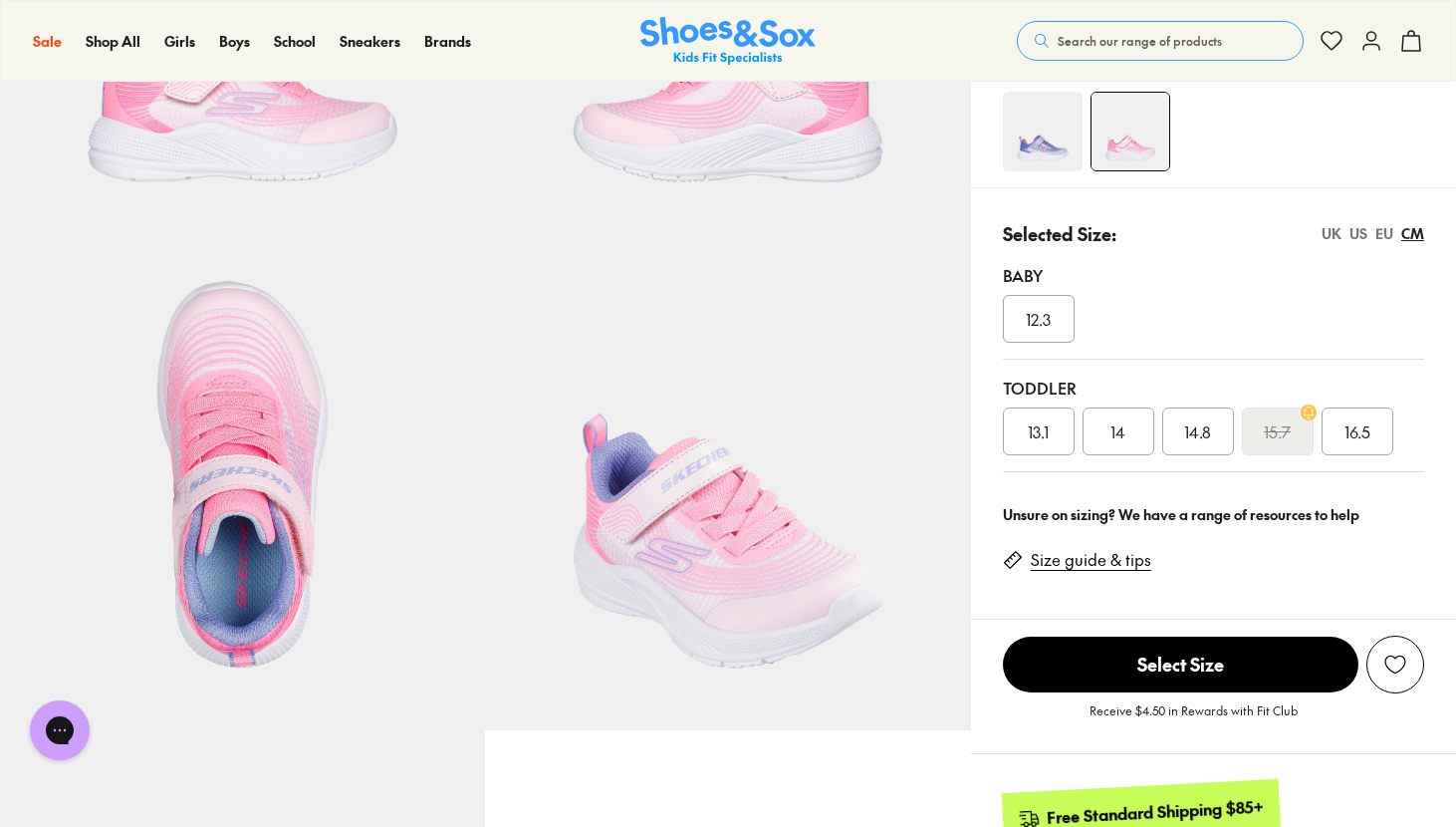 click on "US" at bounding box center [1358, 233] 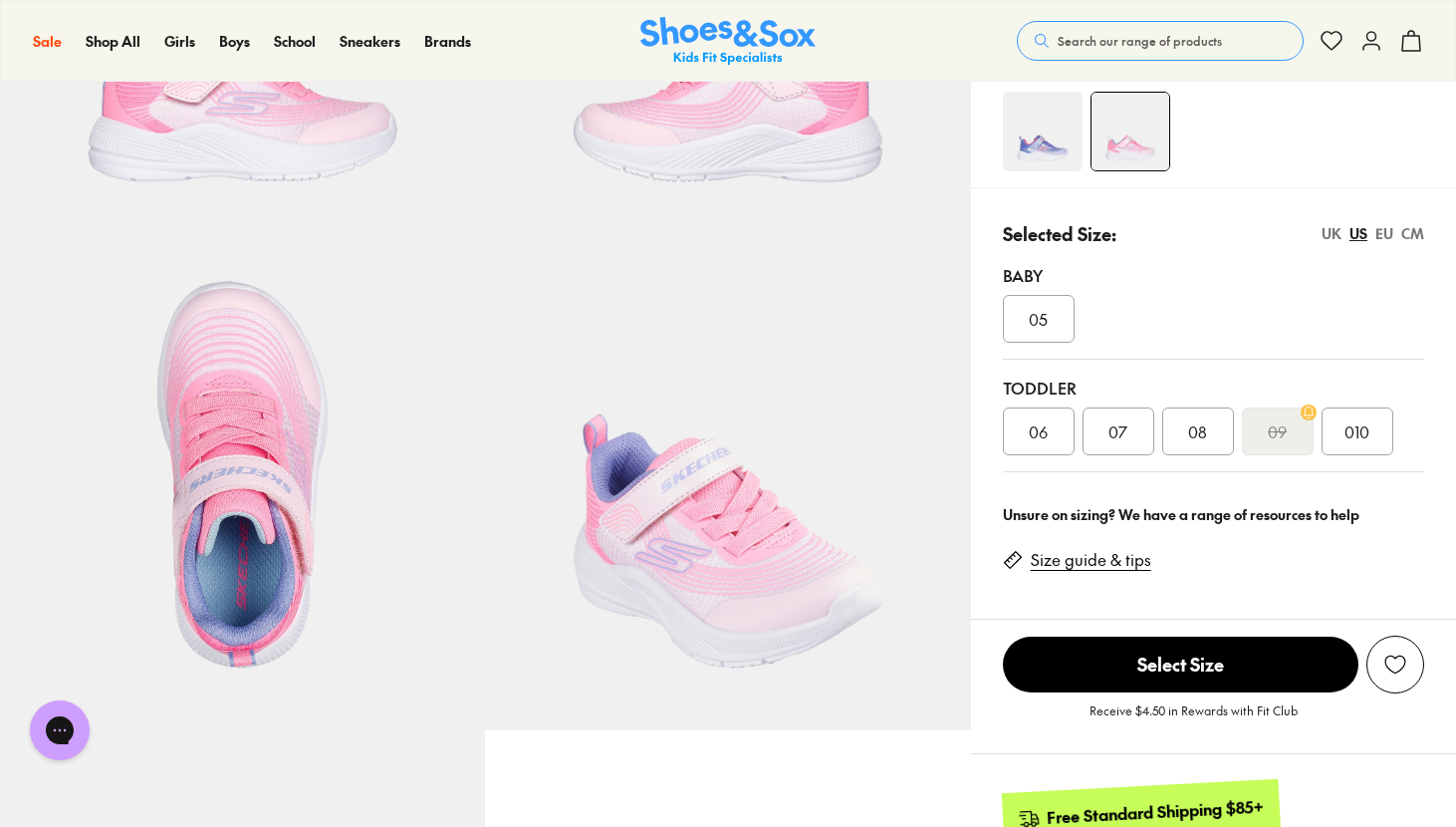click on "Selected Size:   UK US EU CM" at bounding box center [1213, 233] 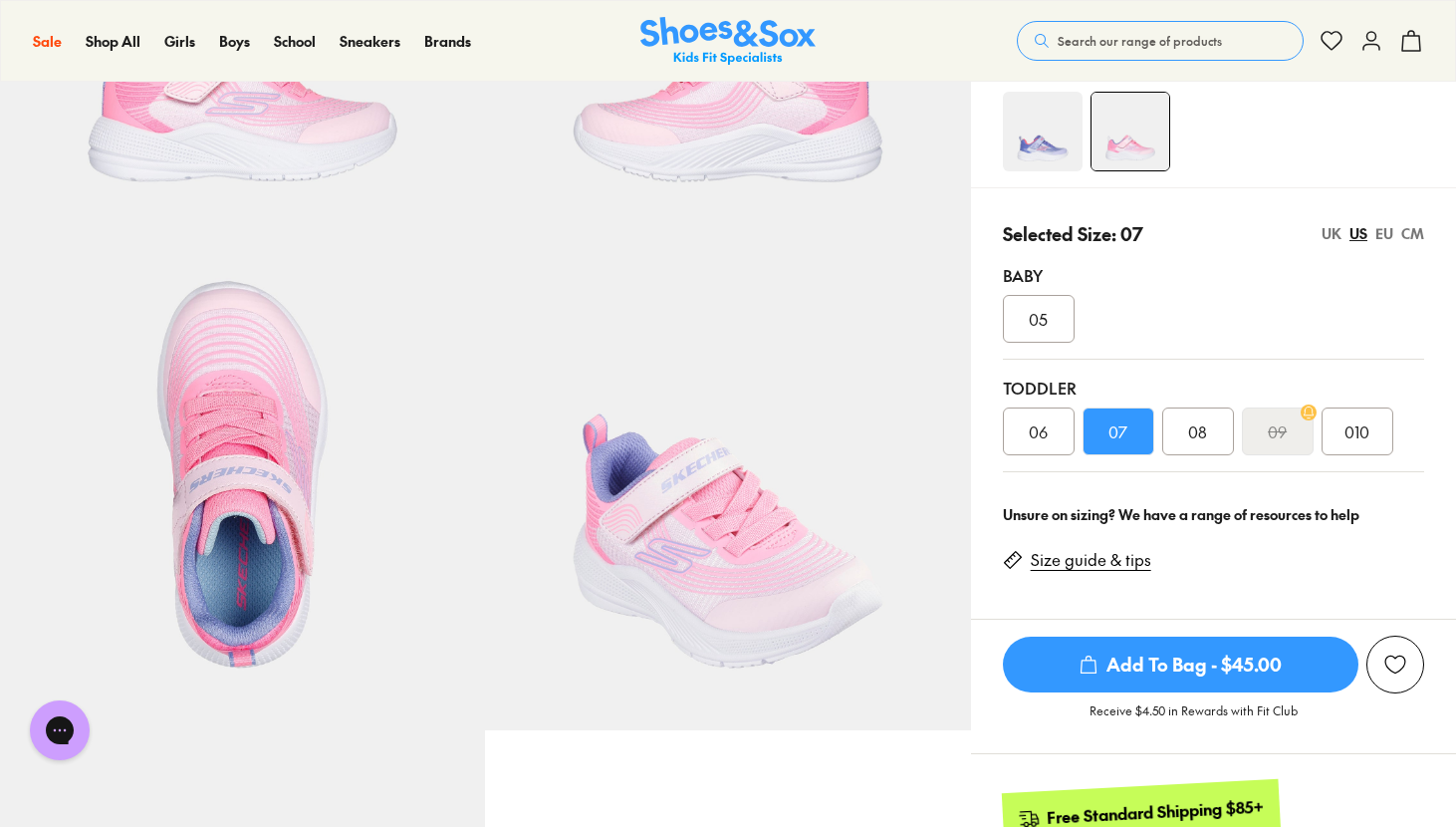 click on "07" at bounding box center (1118, 431) 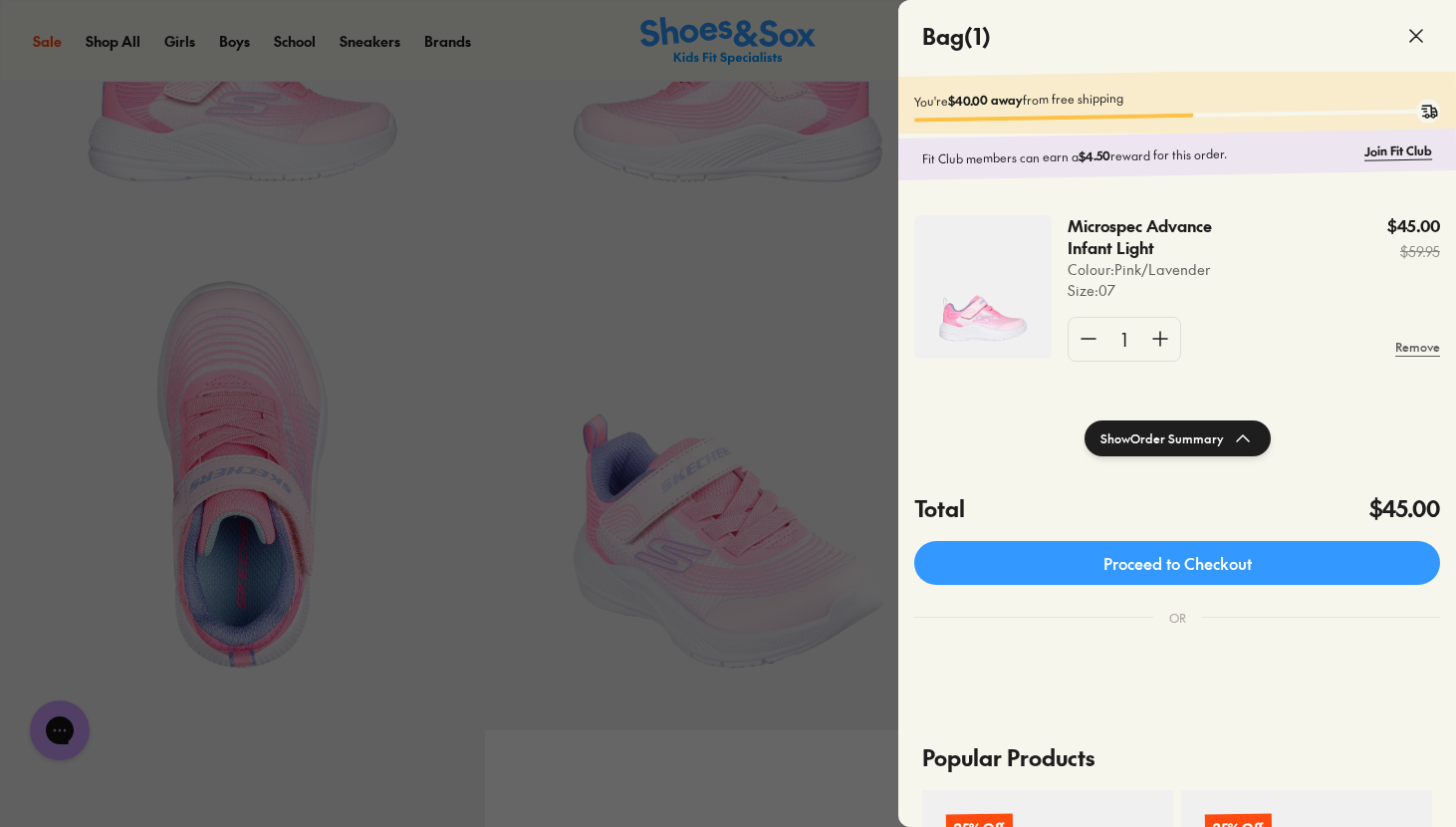 click at bounding box center (728, 3971) 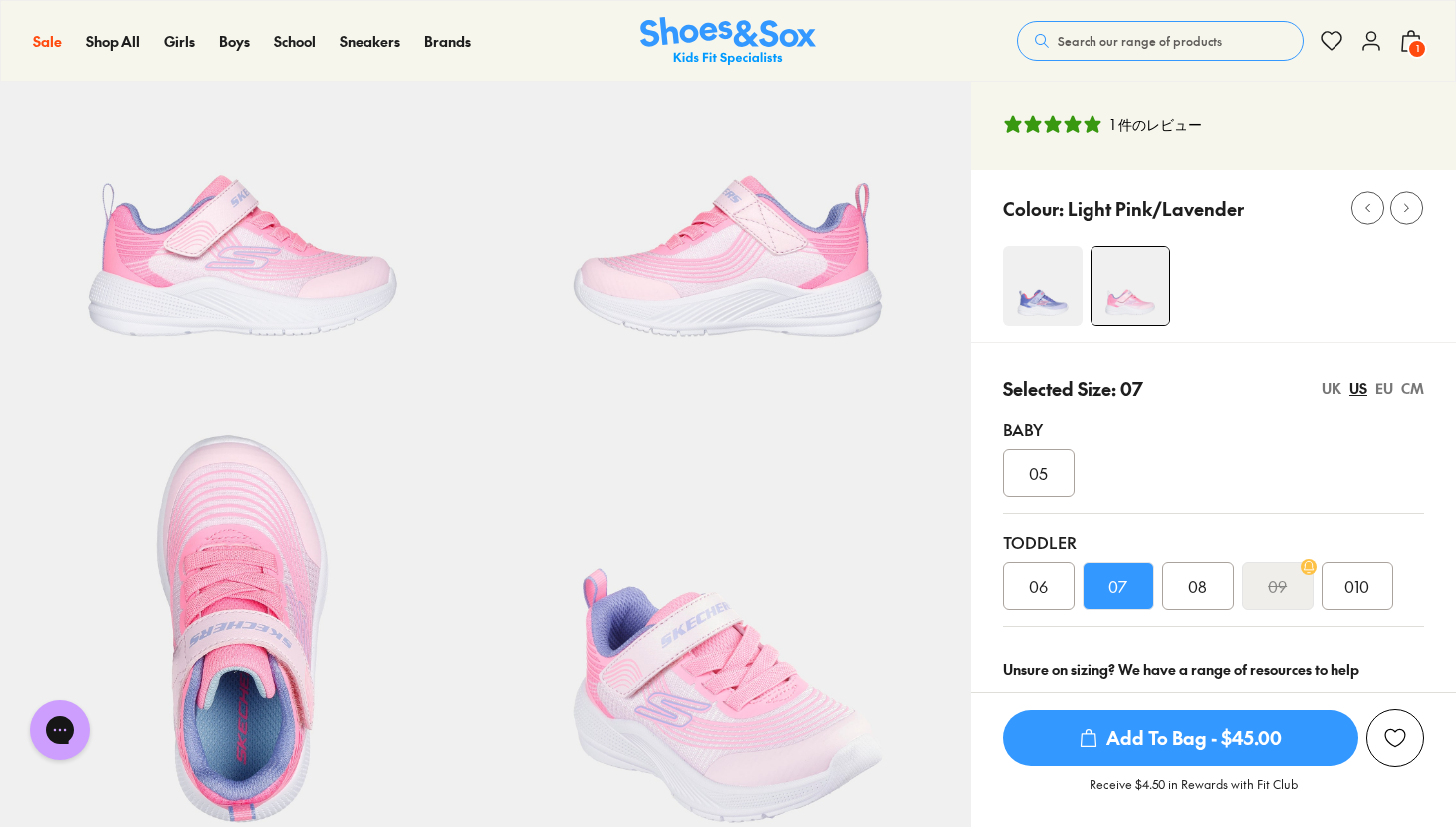 scroll, scrollTop: 50, scrollLeft: 0, axis: vertical 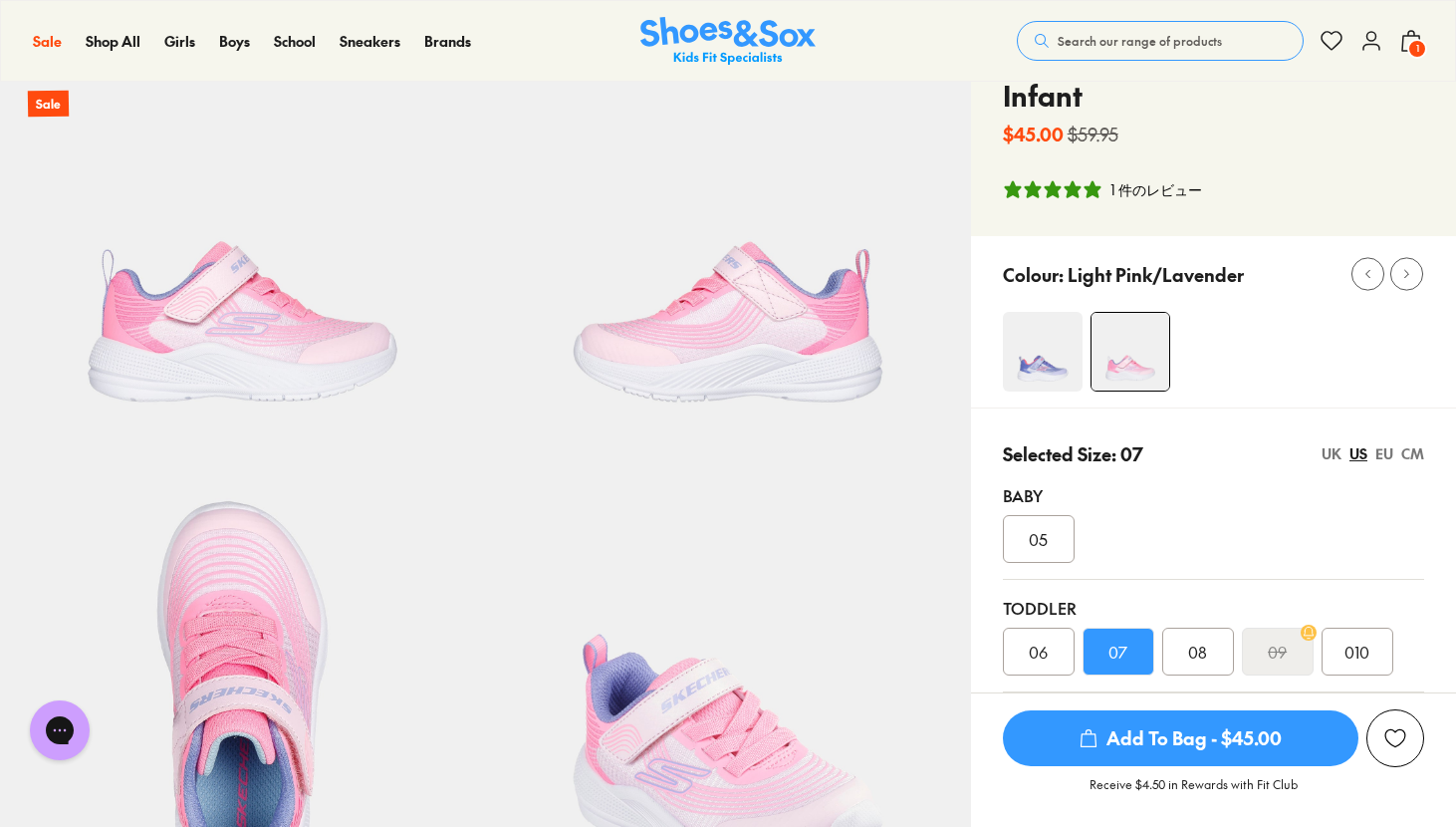 click 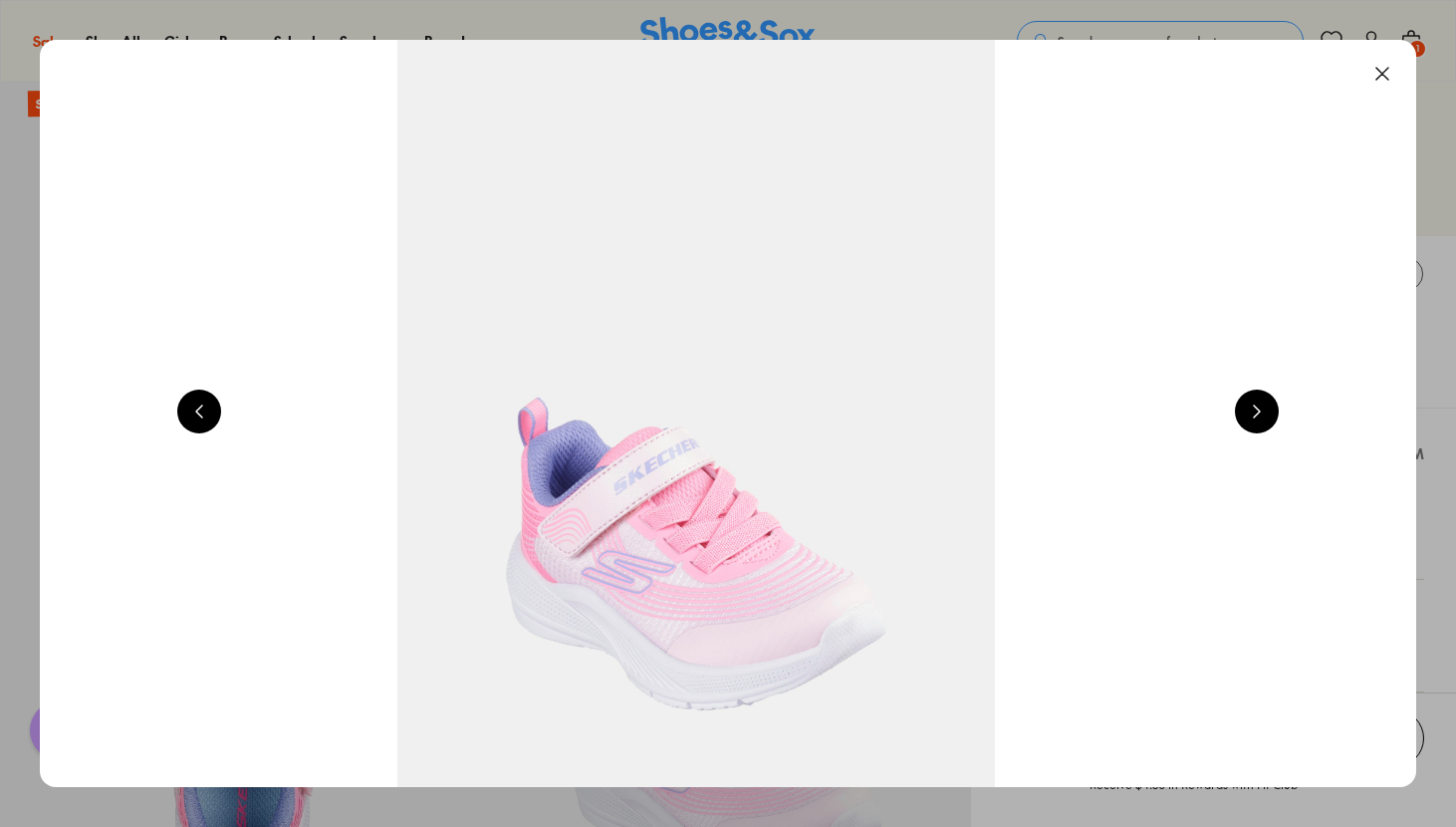 scroll, scrollTop: 0, scrollLeft: 4153, axis: horizontal 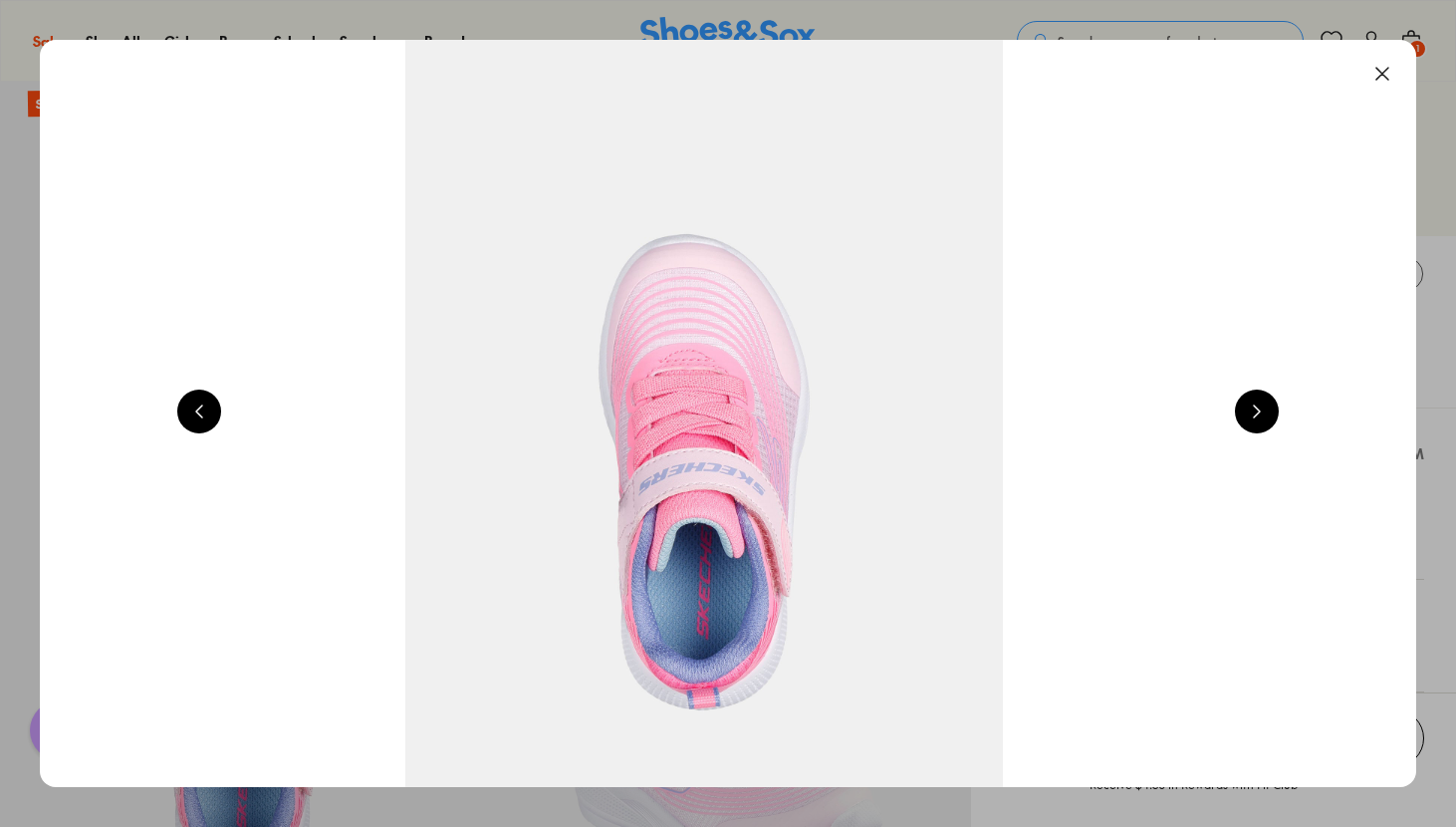 click at bounding box center (1382, 74) 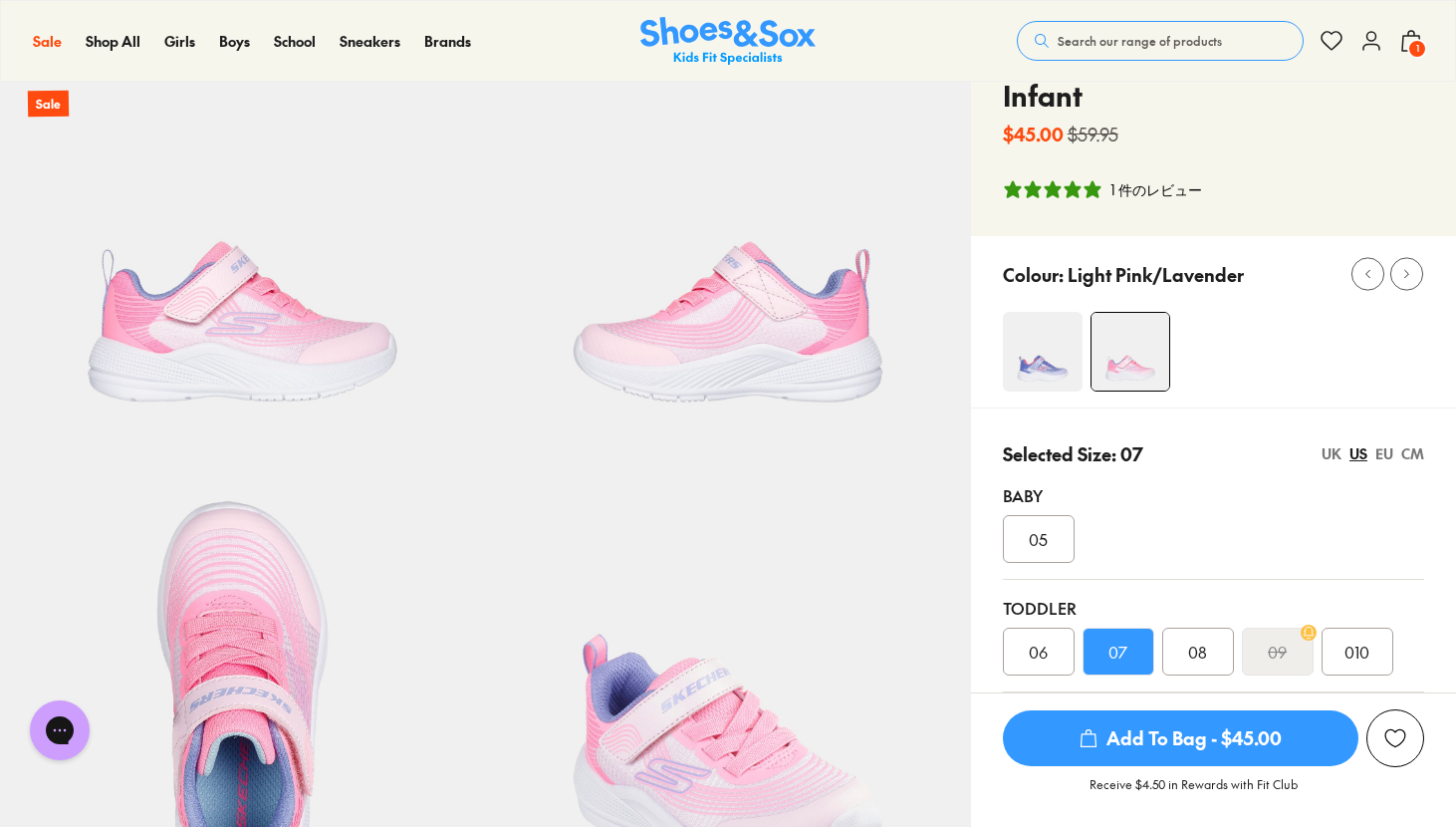 click at bounding box center (728, 4191) 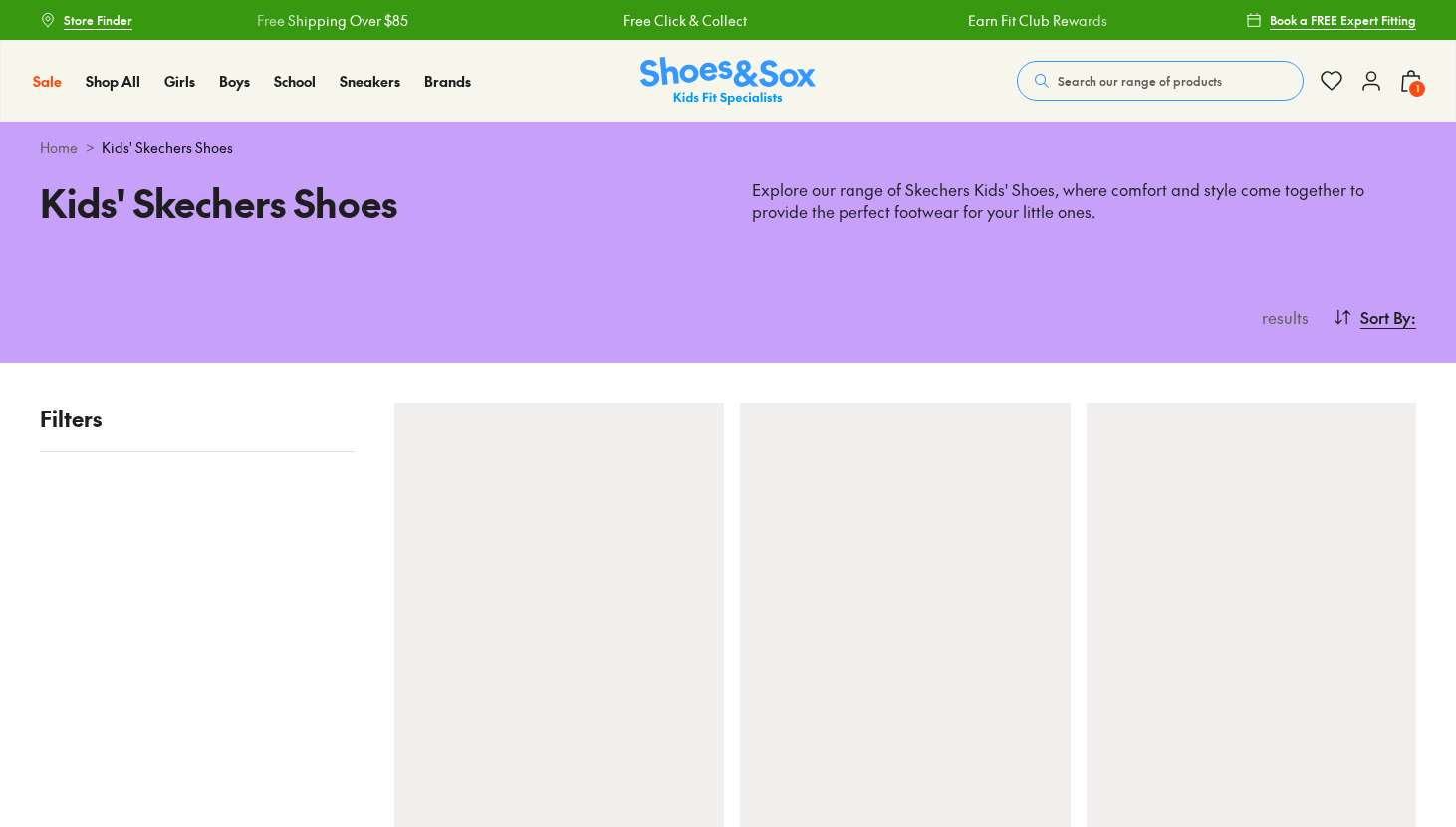 scroll, scrollTop: 0, scrollLeft: 0, axis: both 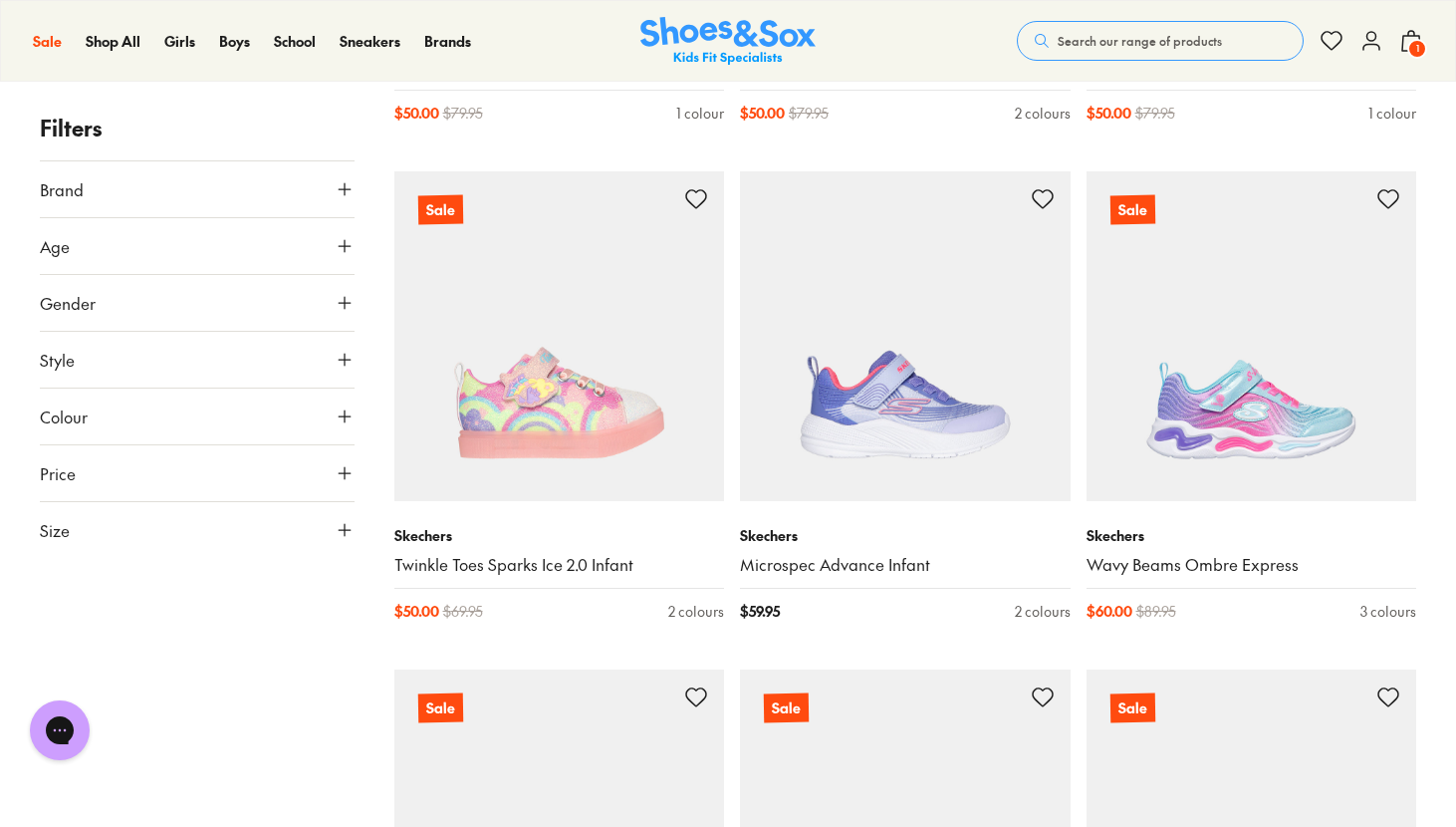 click on "1" at bounding box center [1417, 49] 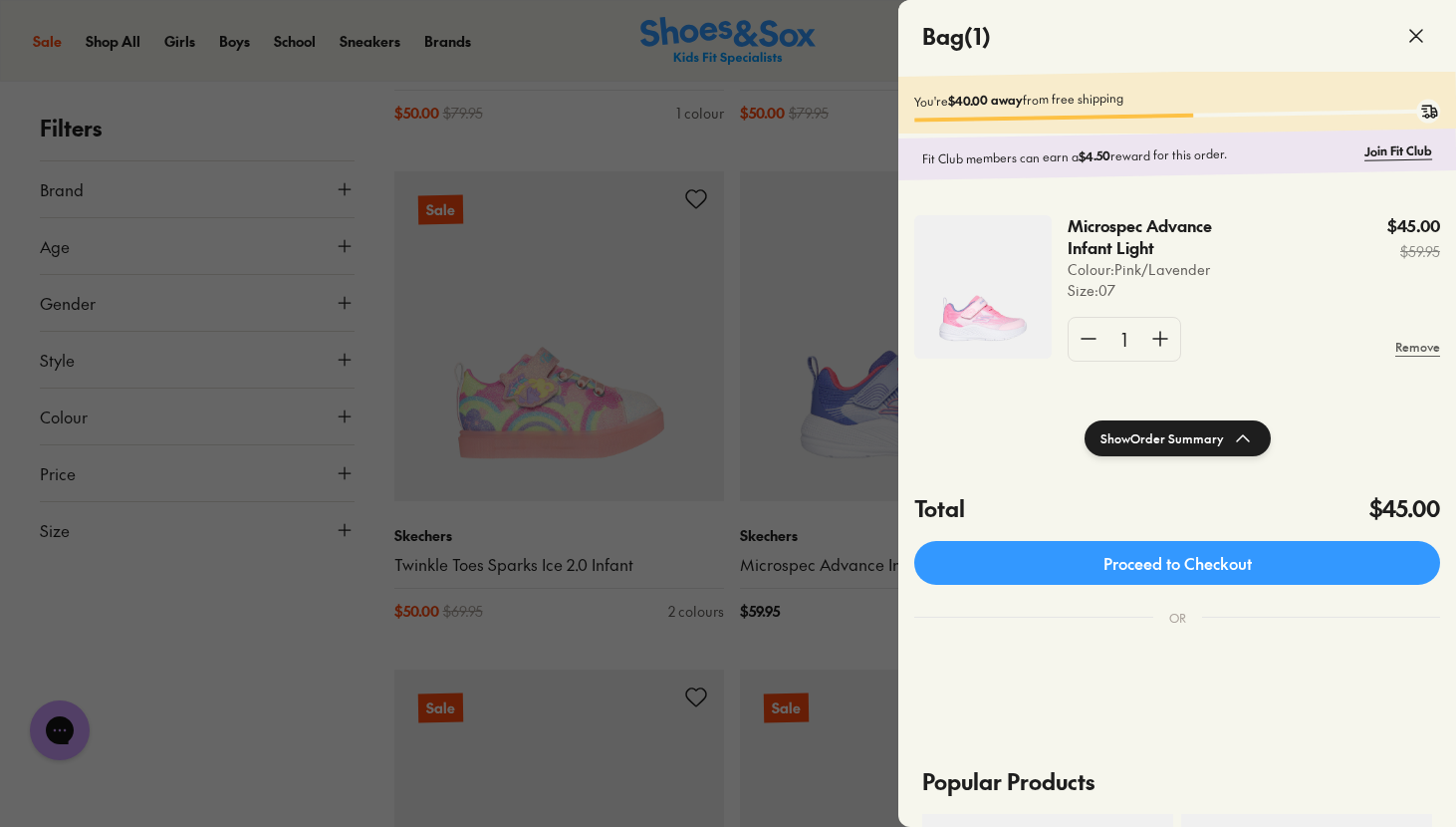 click 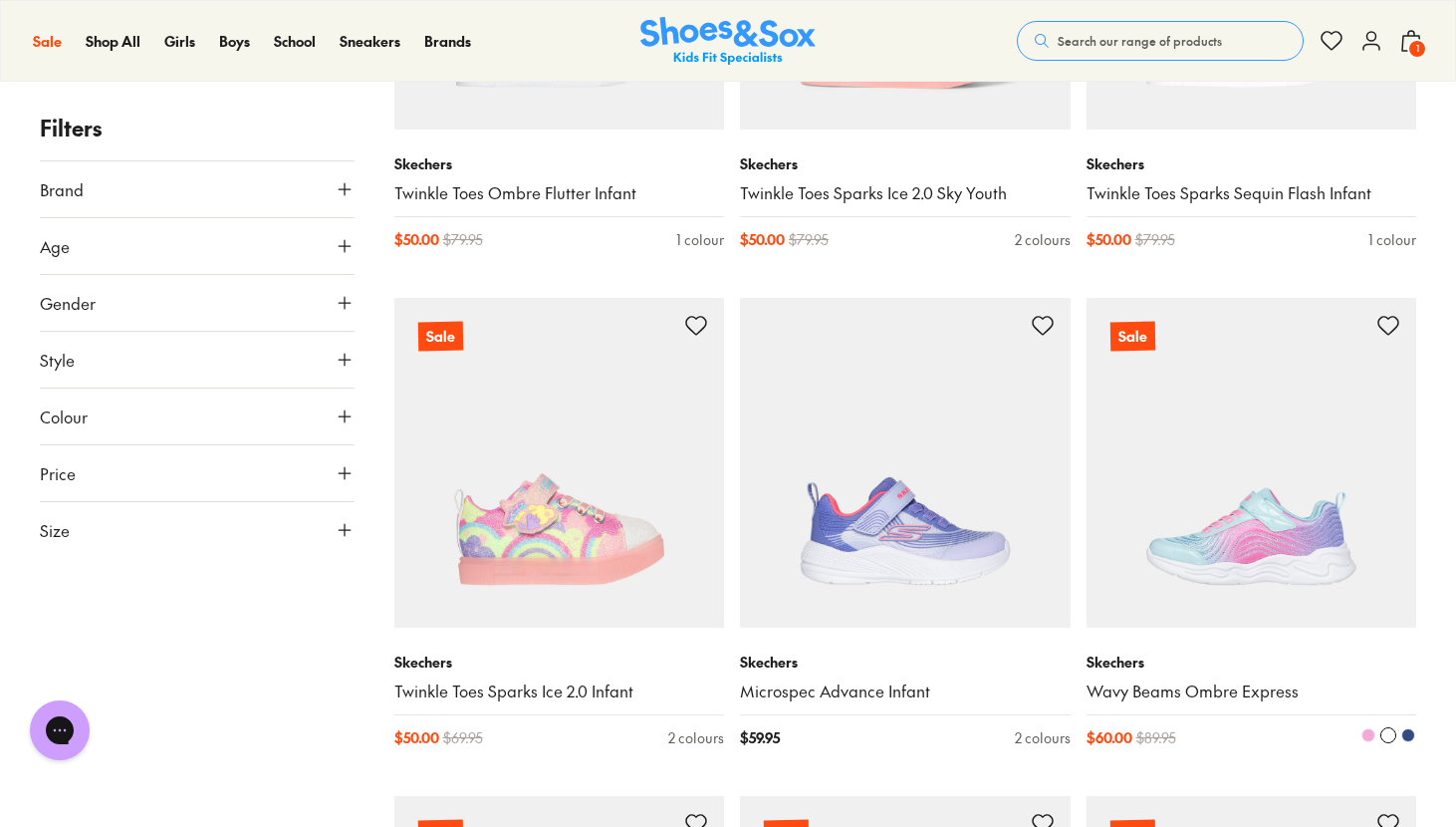 scroll, scrollTop: 3099, scrollLeft: 0, axis: vertical 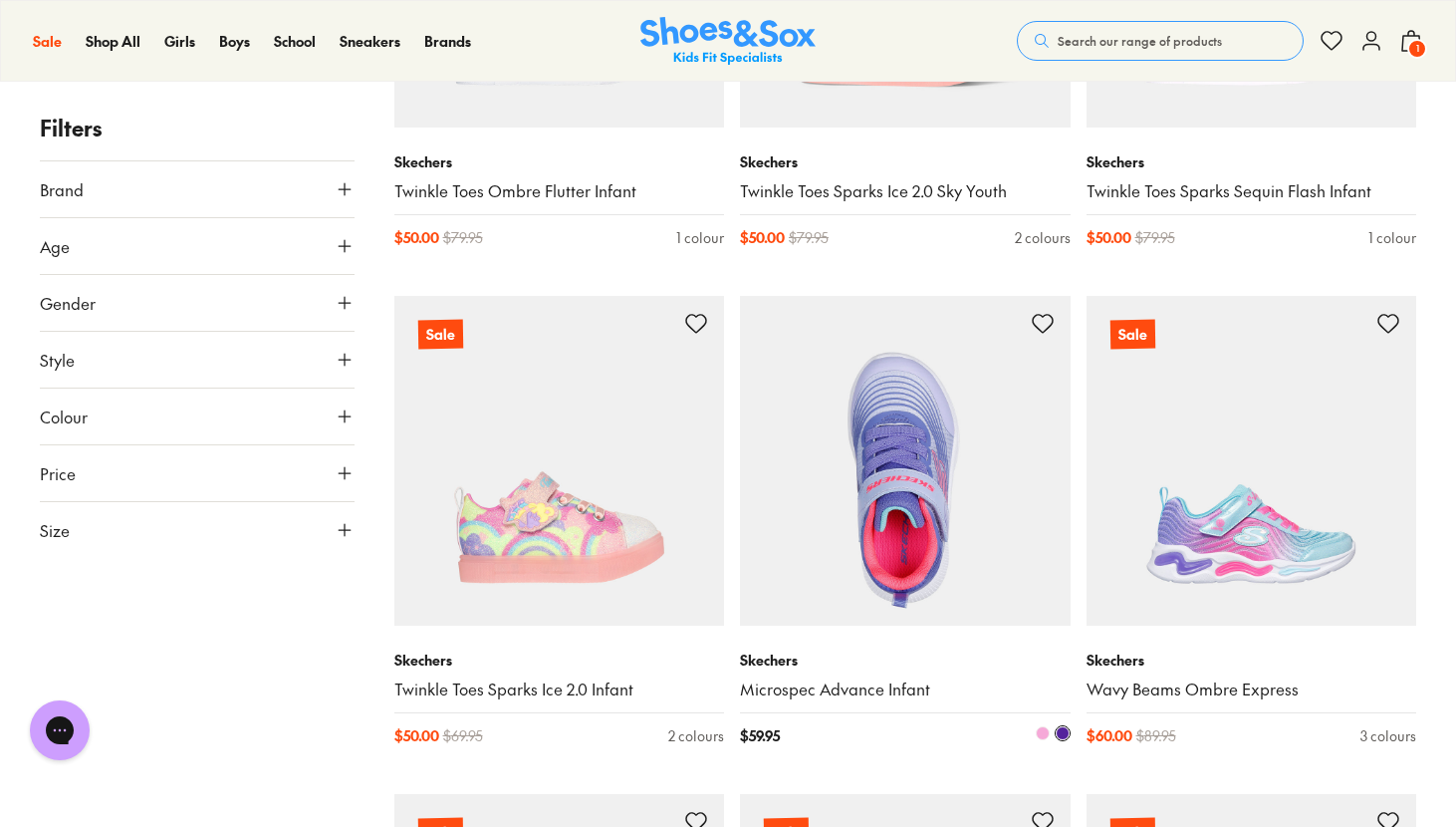 click at bounding box center (1043, 733) 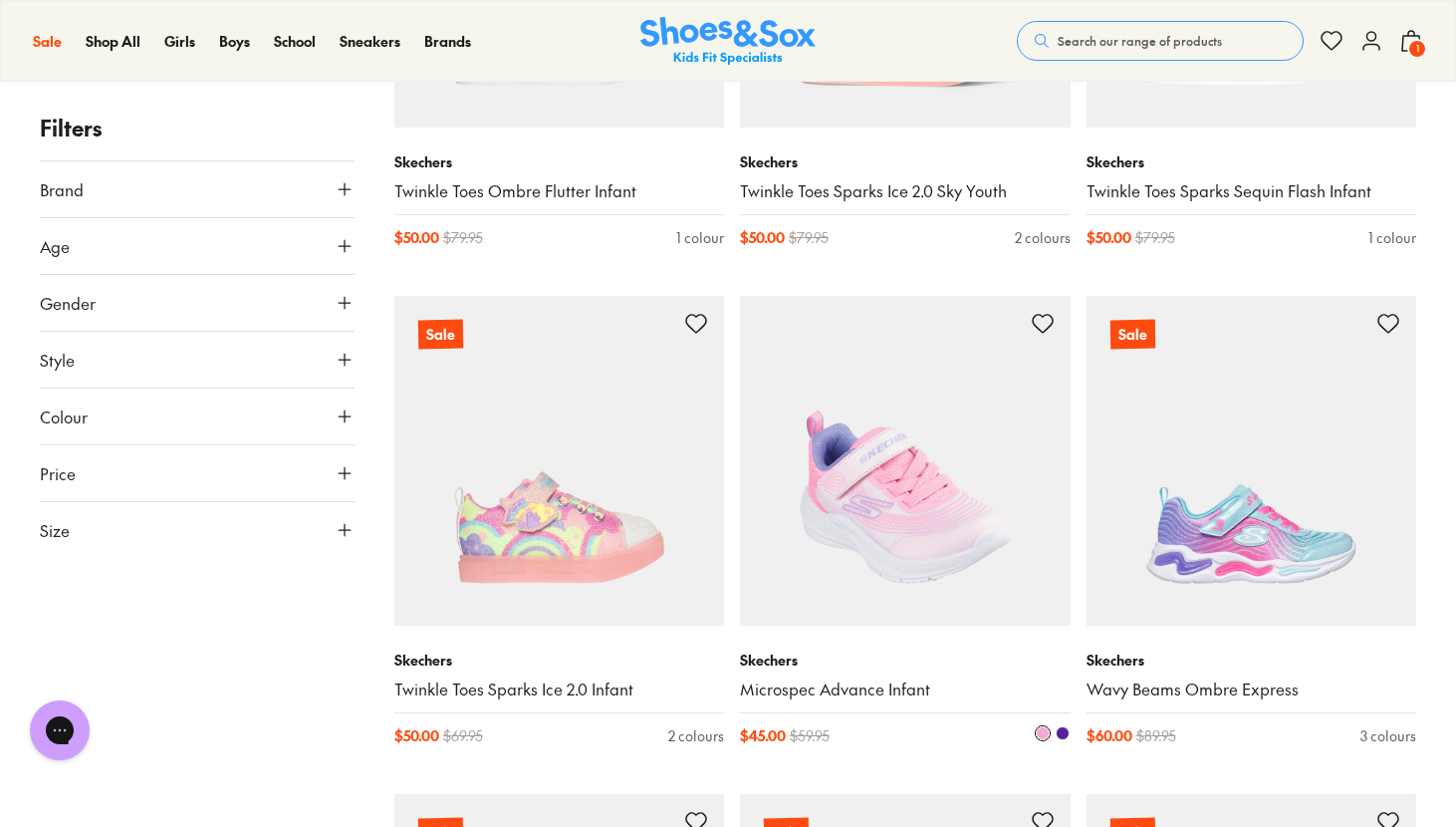 click at bounding box center (1063, 733) 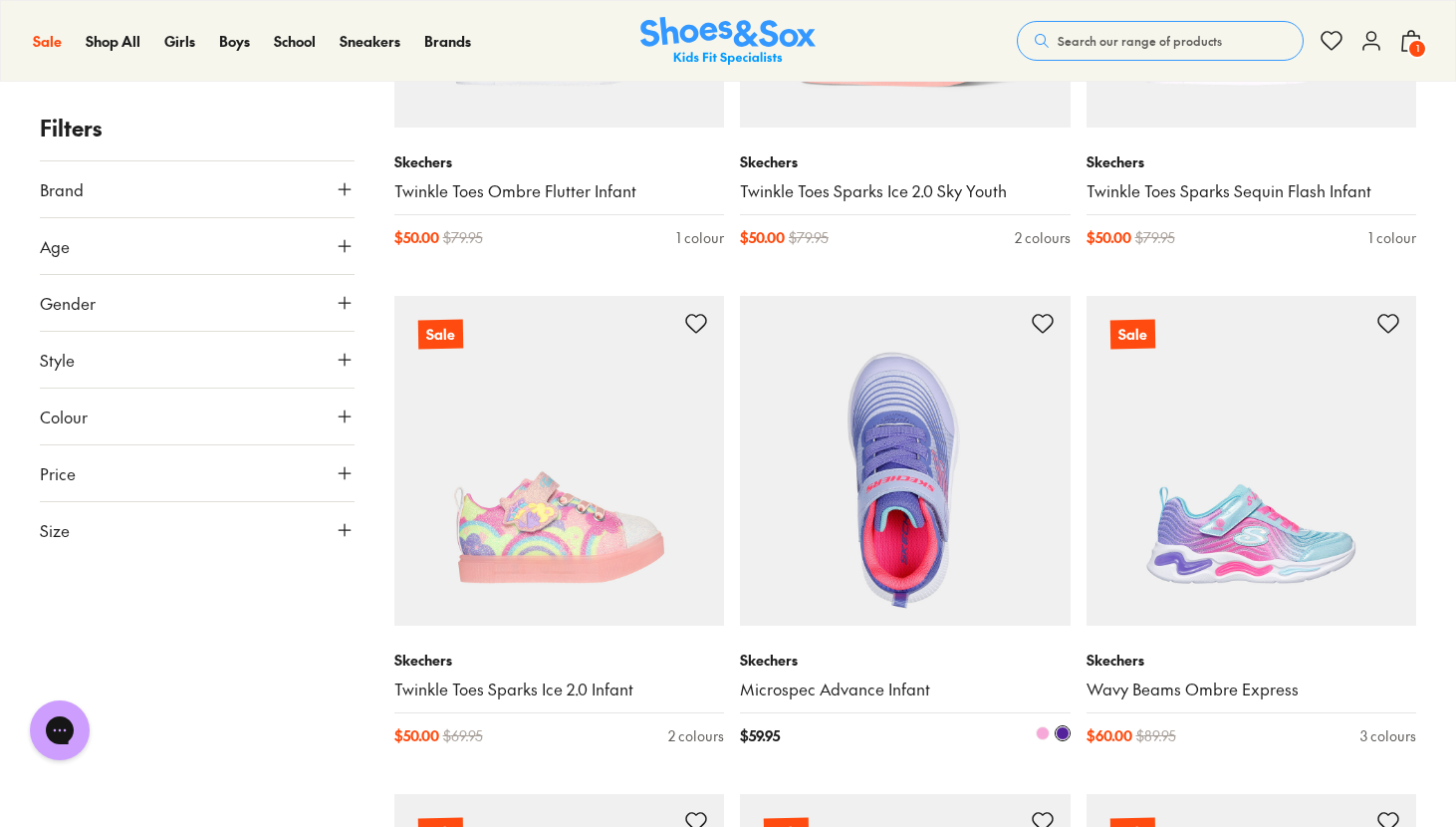 click at bounding box center [1043, 733] 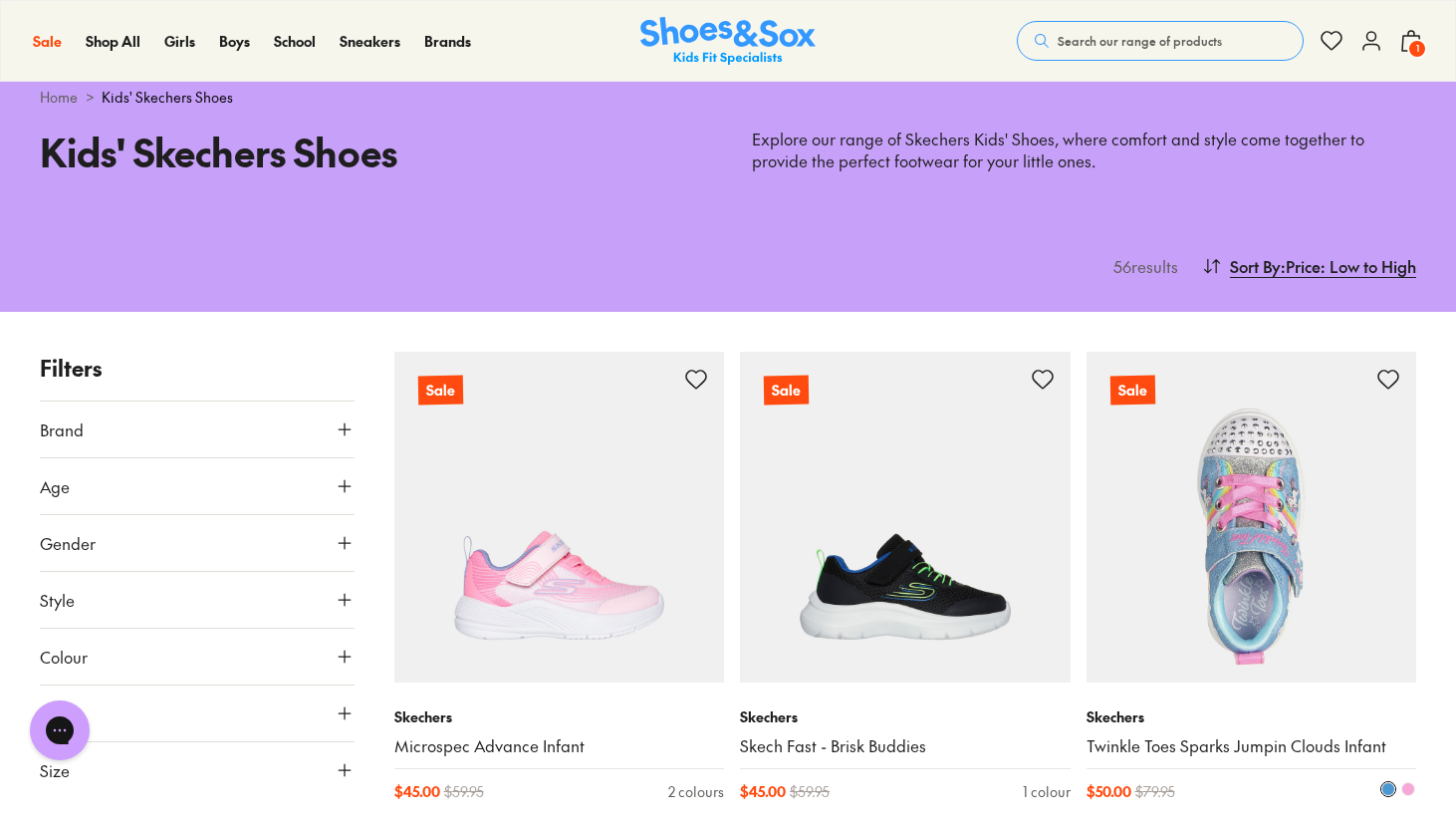 scroll, scrollTop: 0, scrollLeft: 0, axis: both 